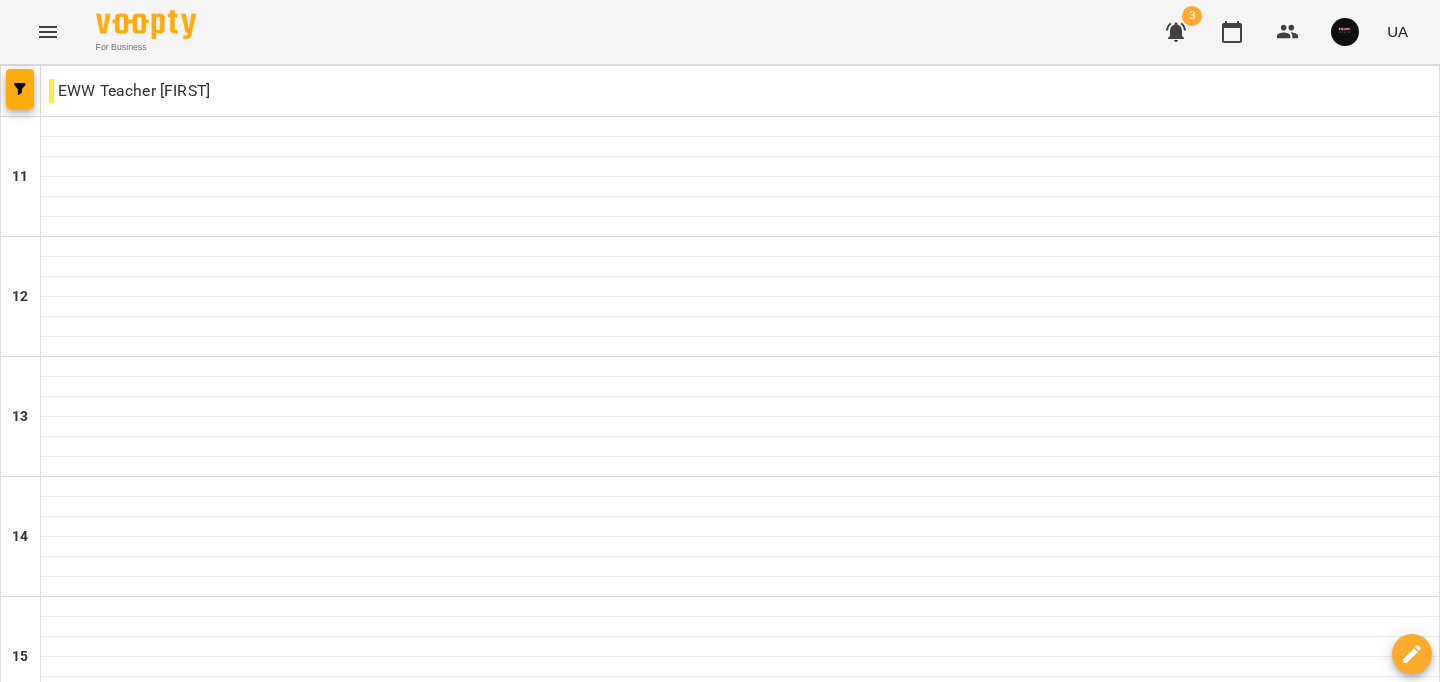 scroll, scrollTop: 0, scrollLeft: 0, axis: both 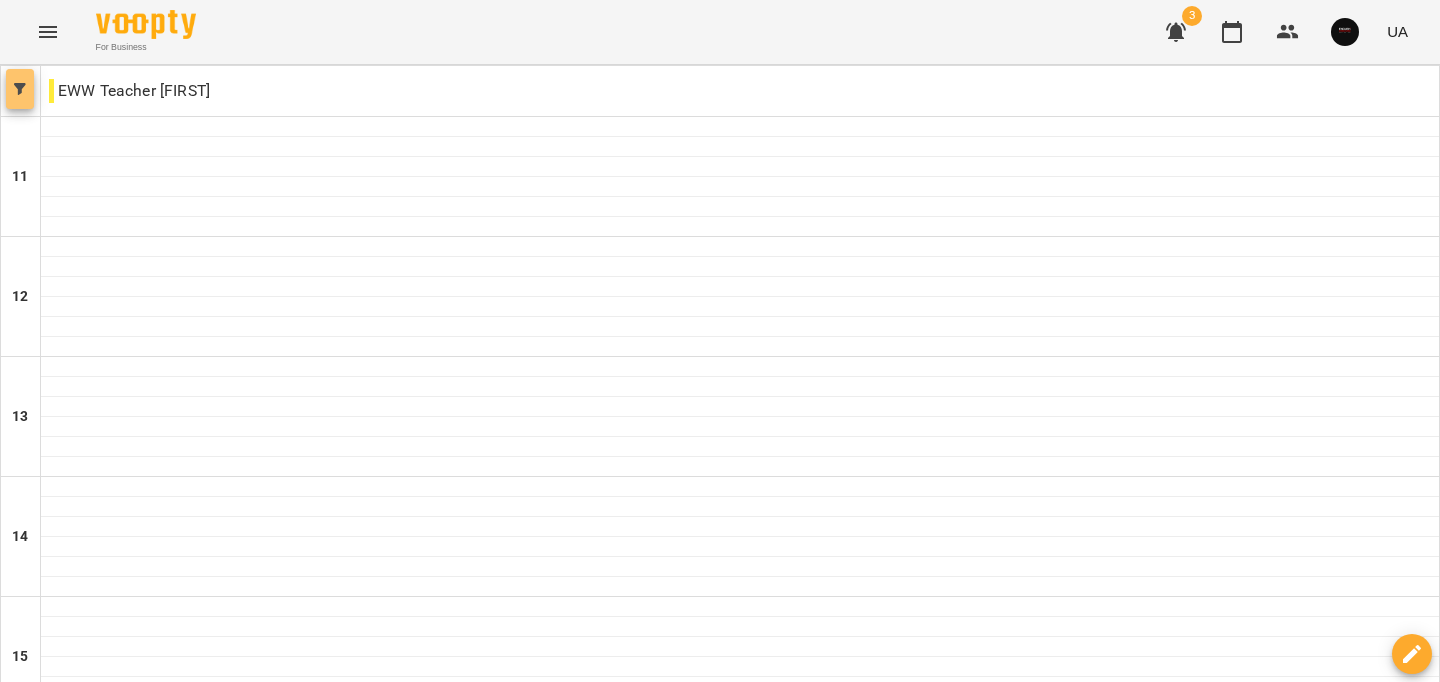 click 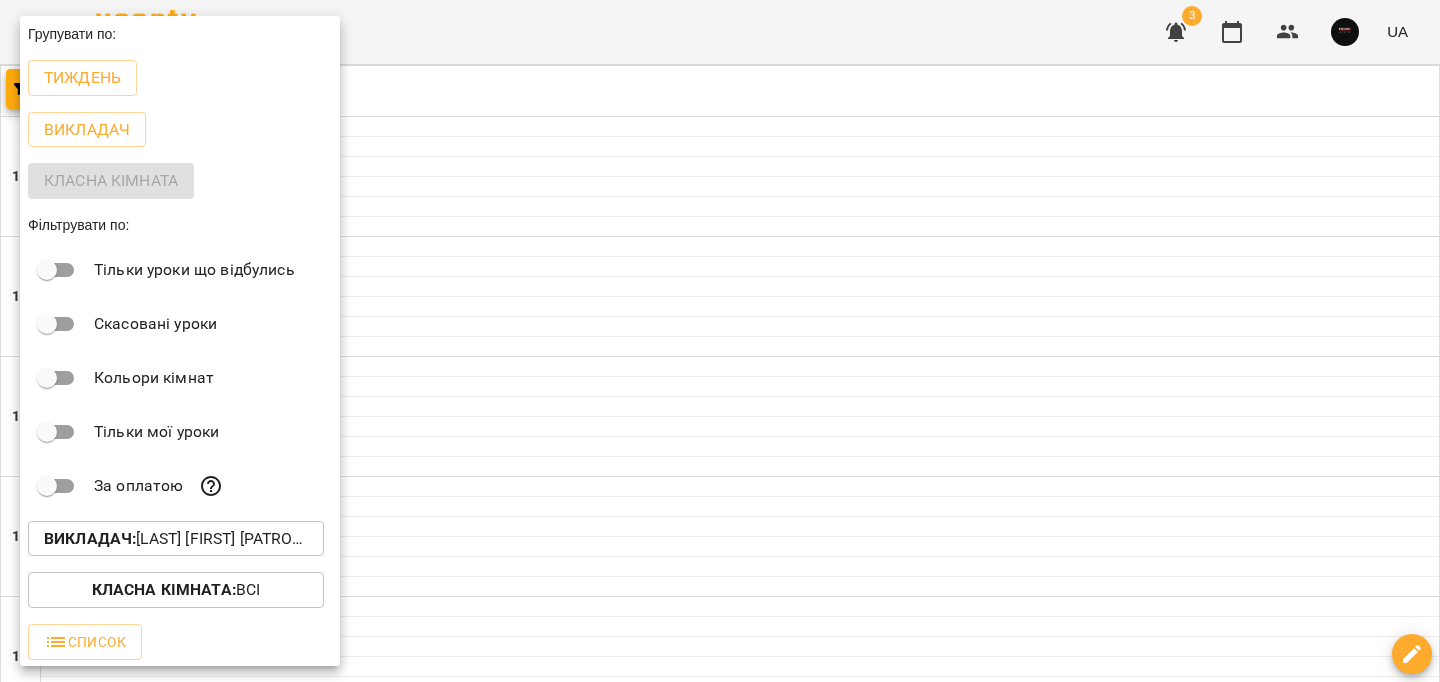 click at bounding box center (720, 341) 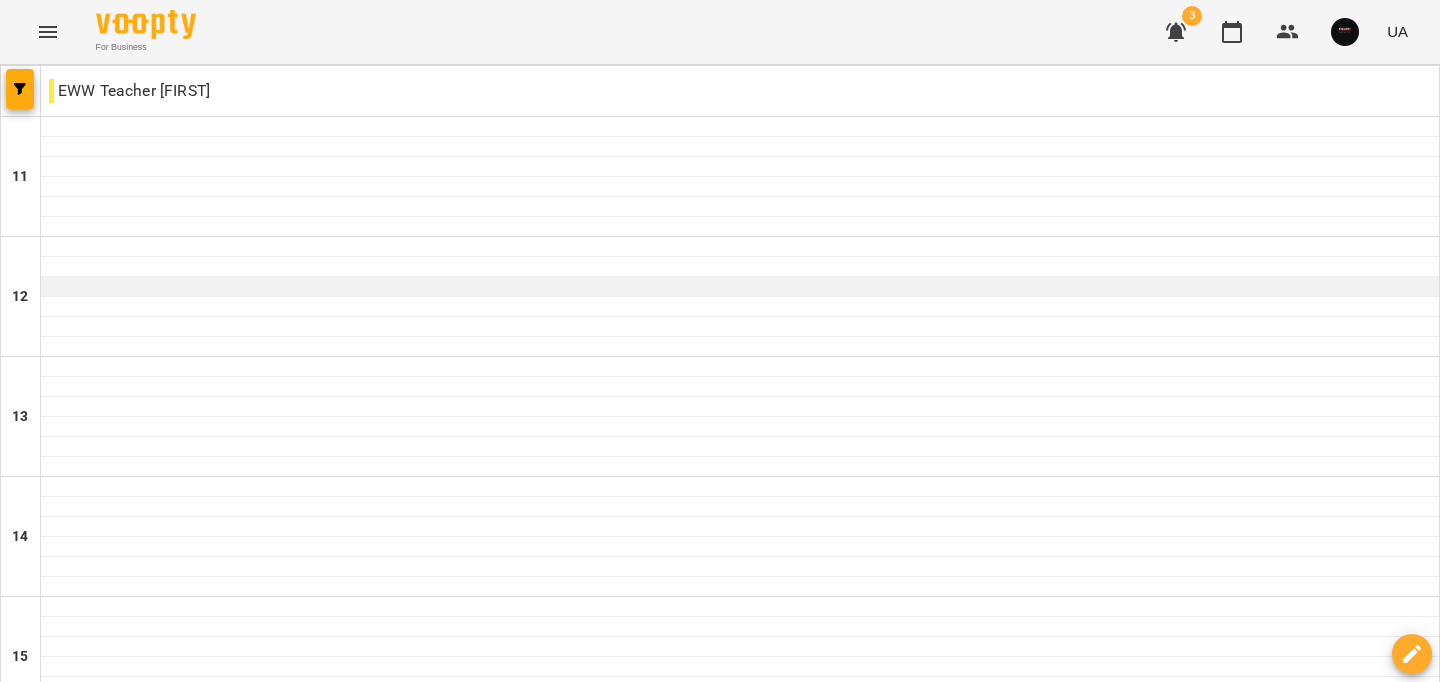 scroll, scrollTop: 1008, scrollLeft: 0, axis: vertical 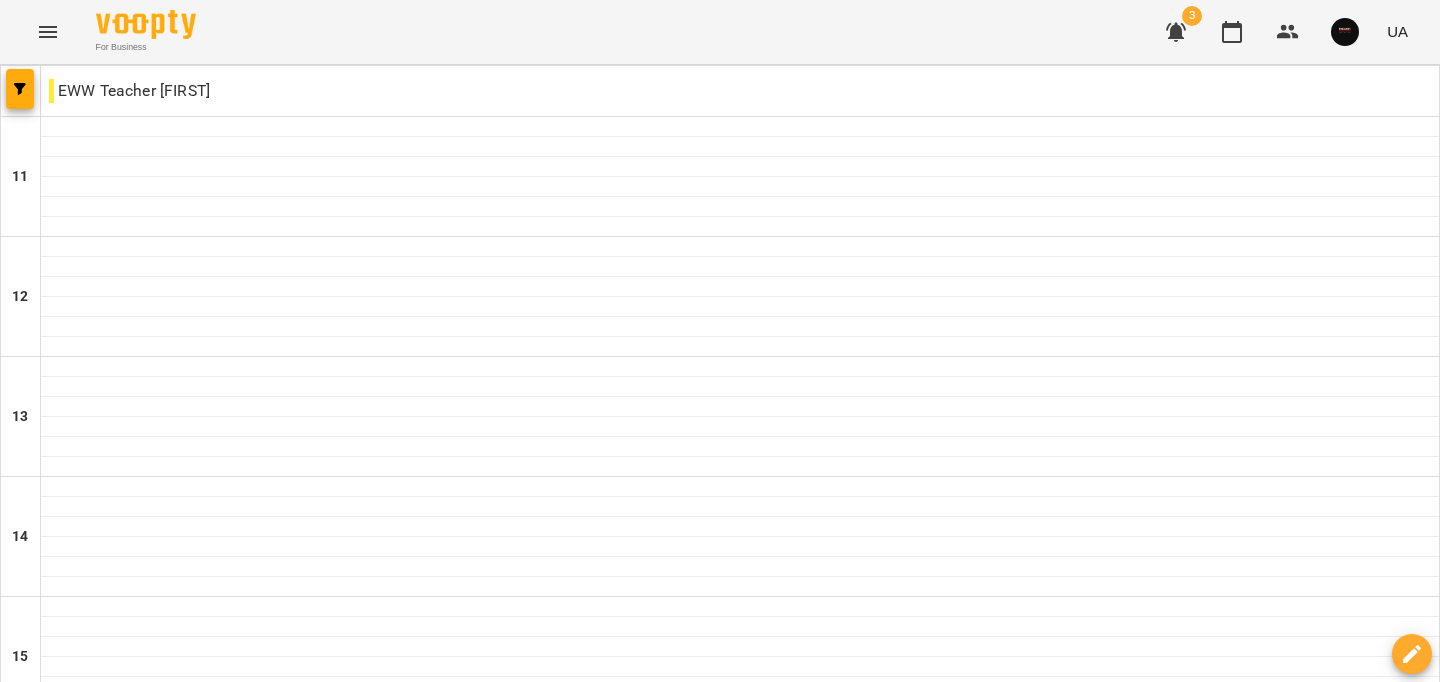 click at bounding box center (740, 1487) 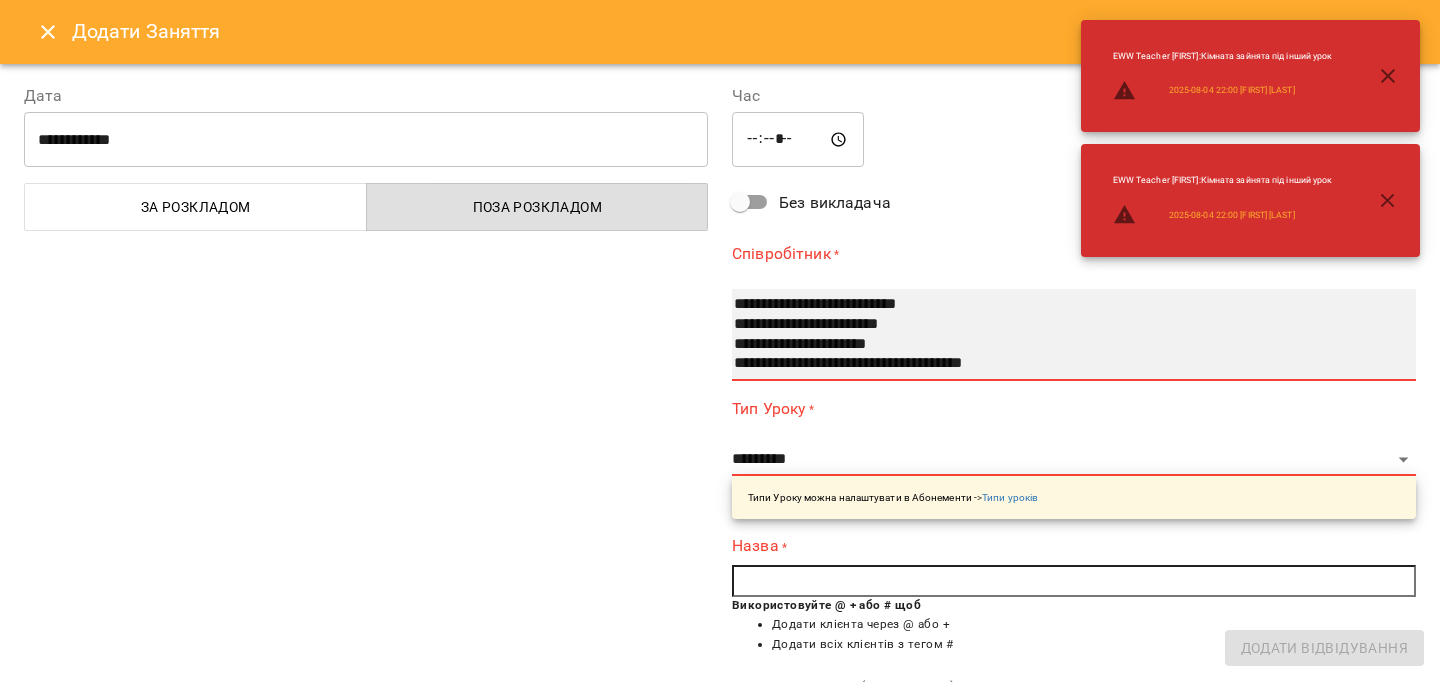 select on "**********" 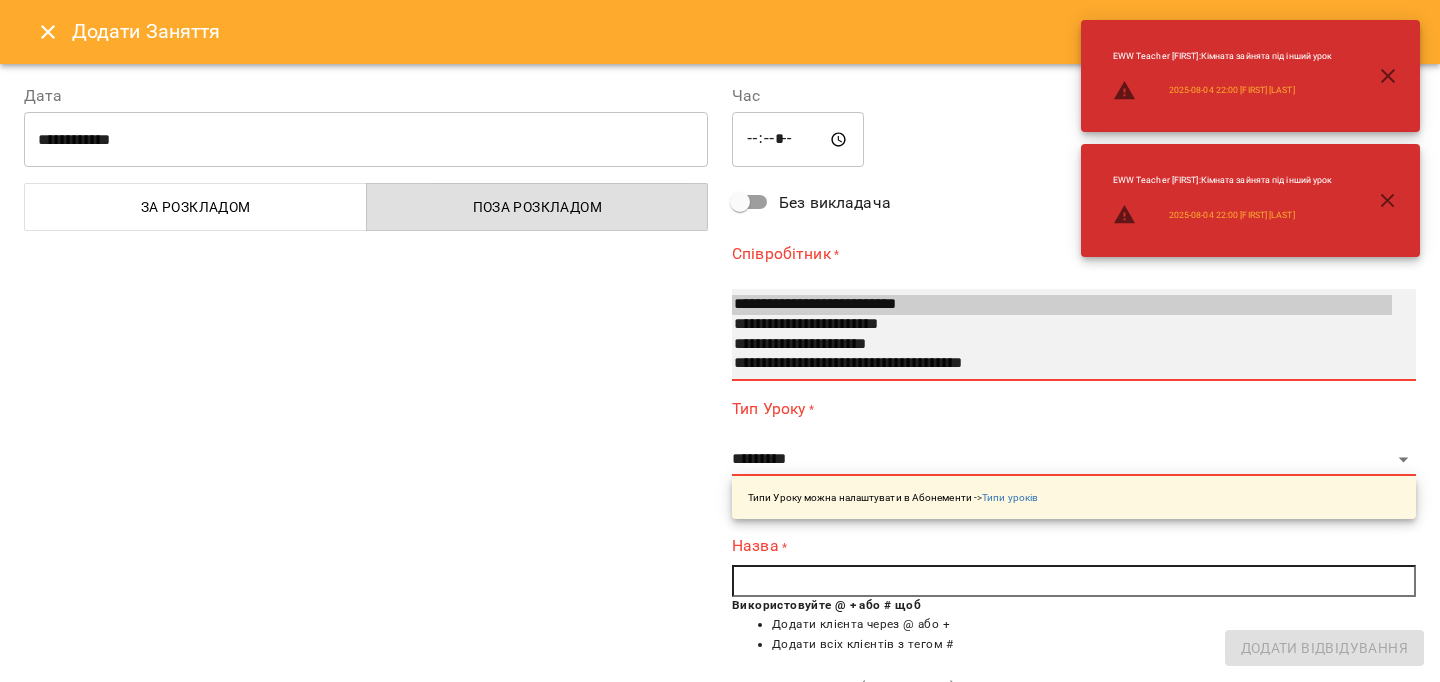 click on "**********" at bounding box center [1062, 325] 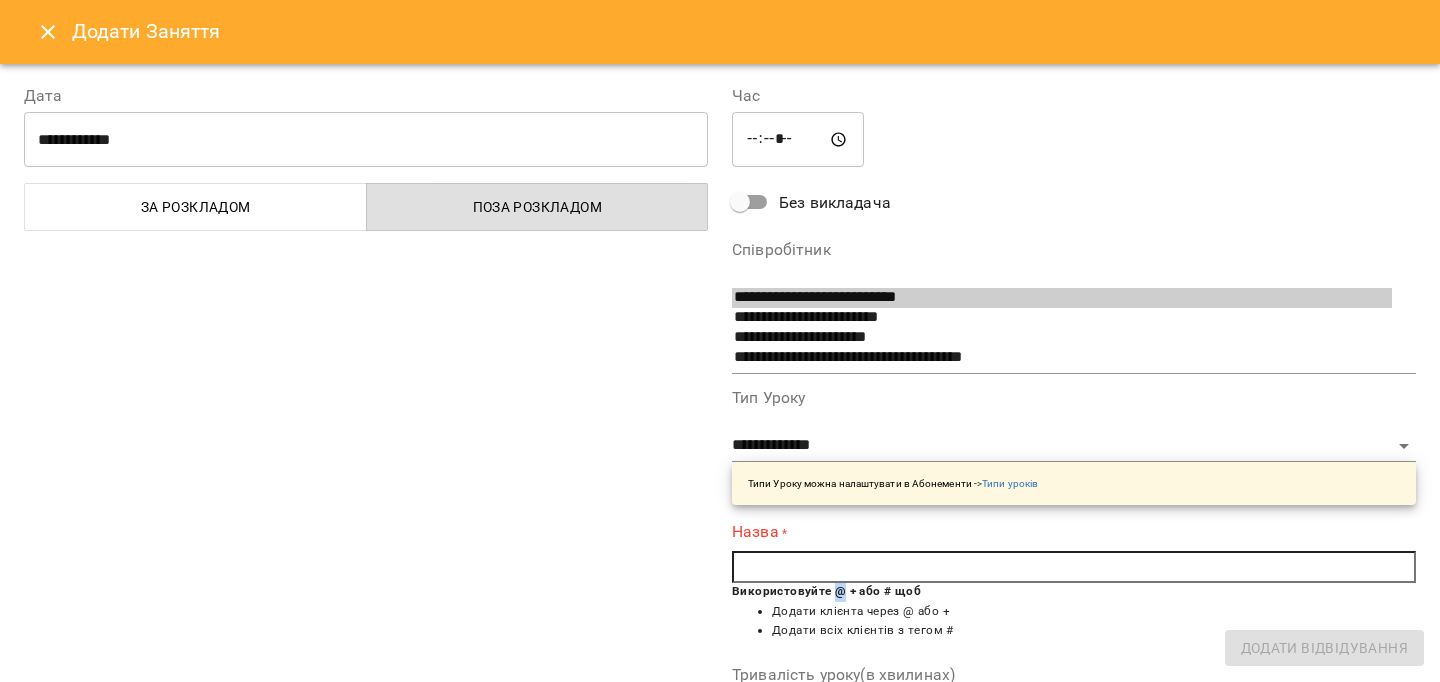 copy on "@" 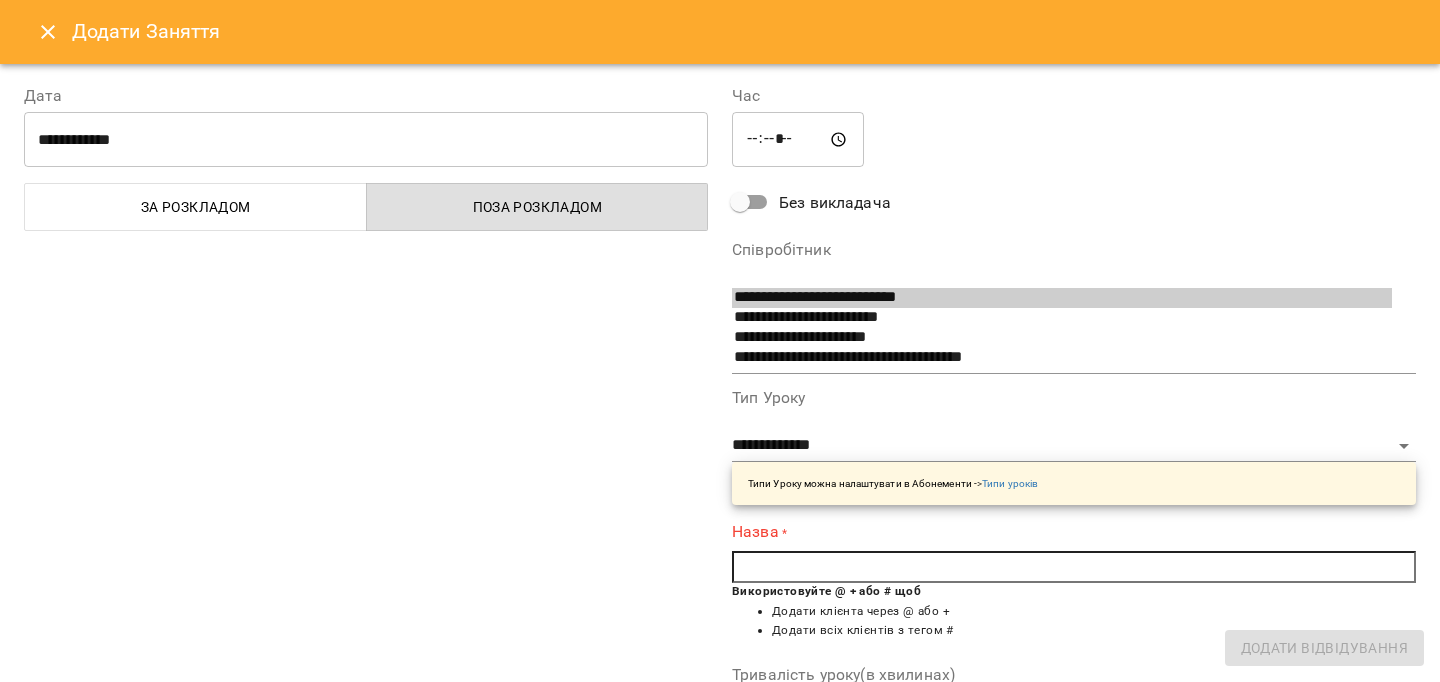 click at bounding box center [1074, 567] 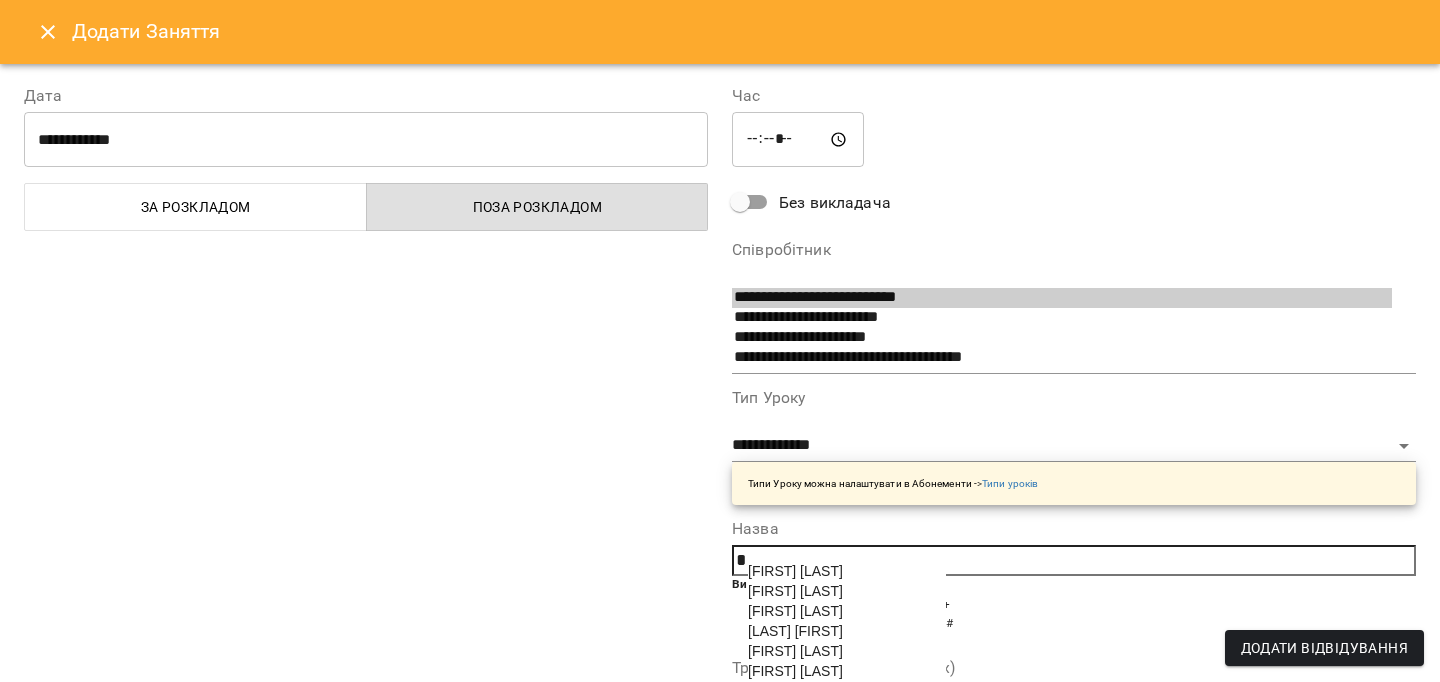 click on "[FIRST] [LAST]" at bounding box center [795, 611] 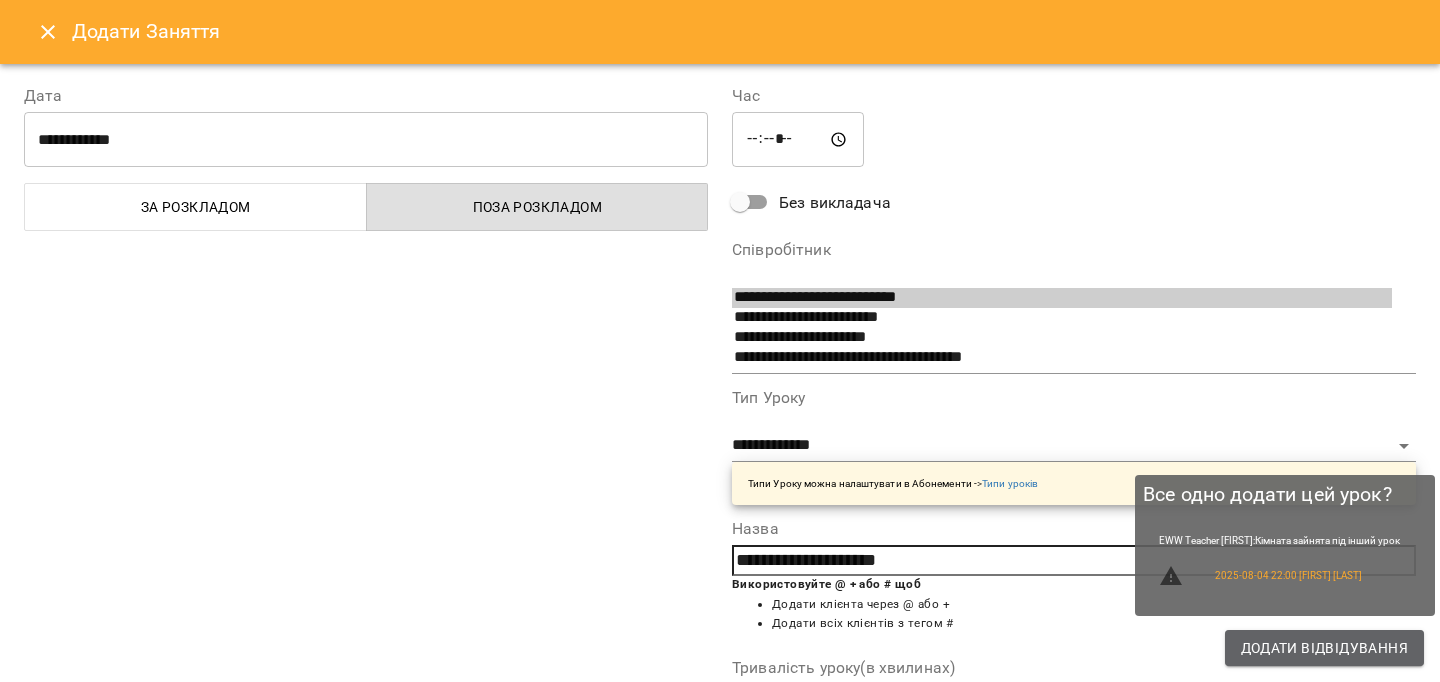 click on "Додати Відвідування" at bounding box center [1324, 648] 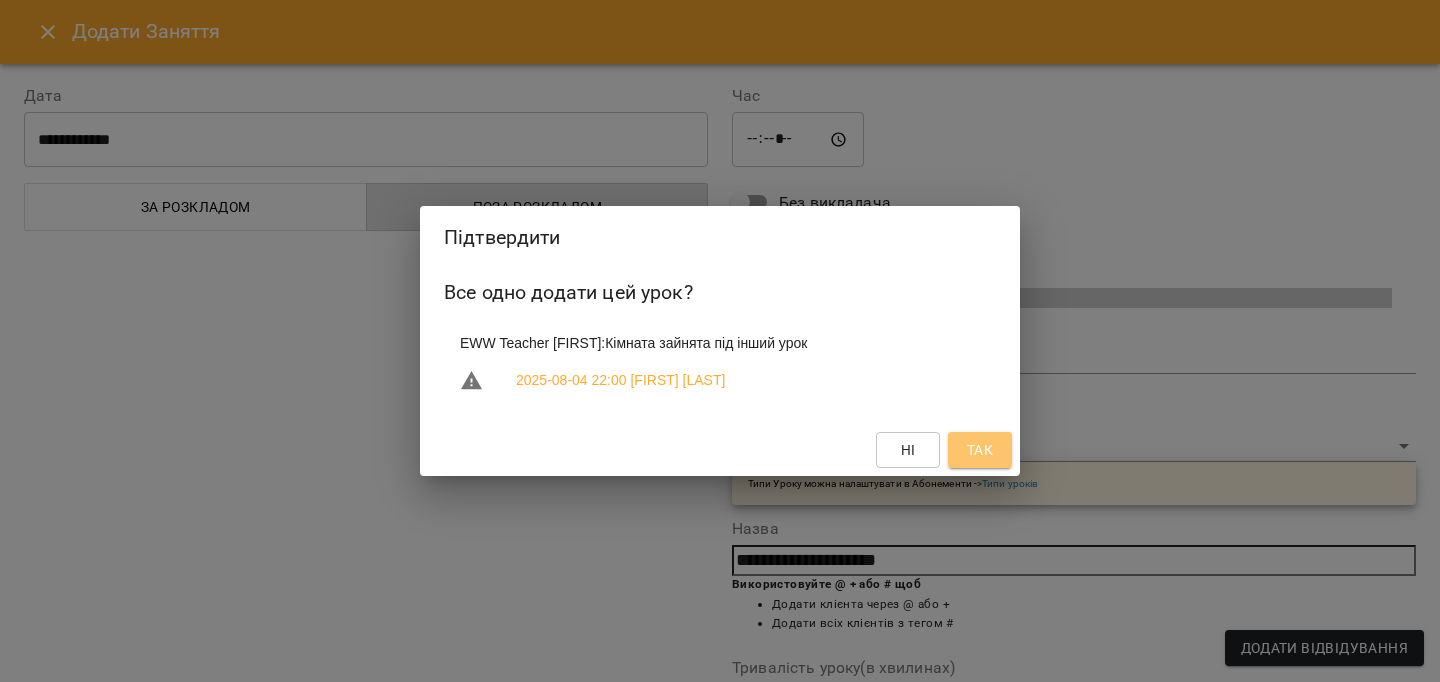 click on "Так" at bounding box center [980, 450] 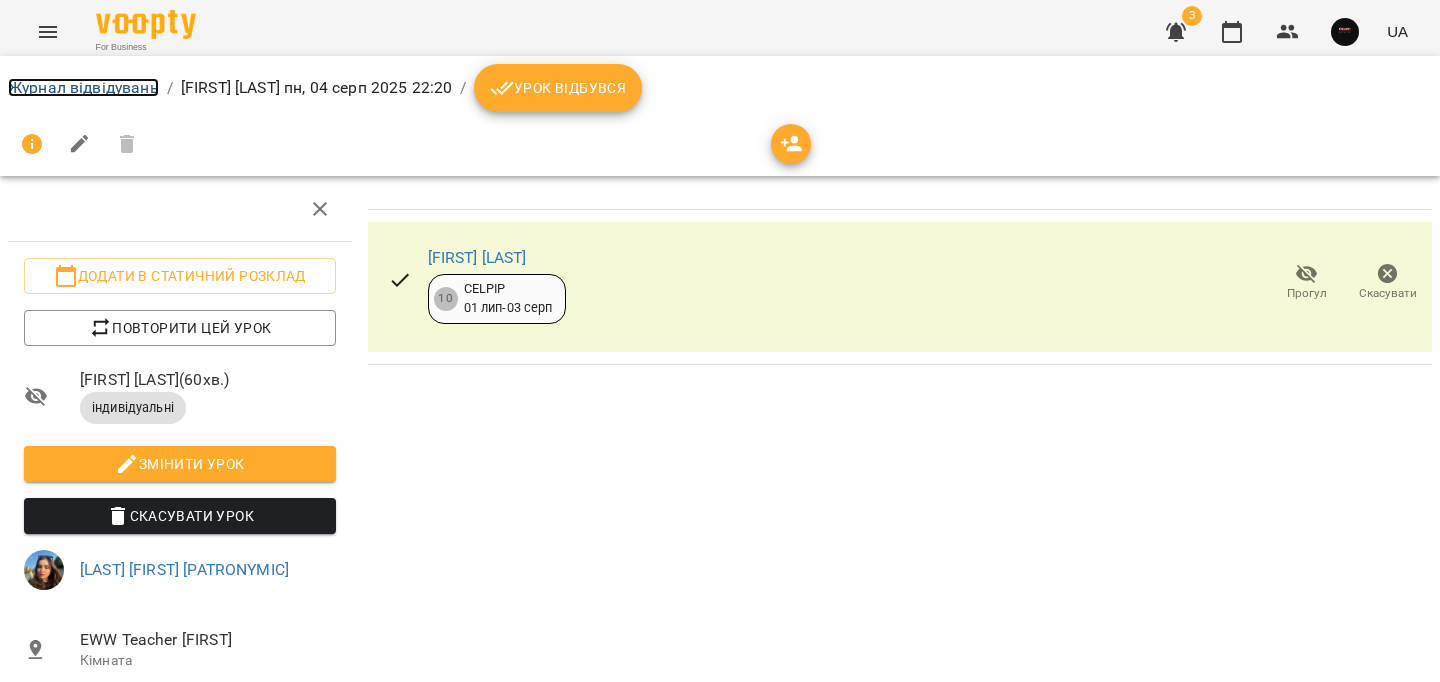 click on "Журнал відвідувань" at bounding box center [83, 87] 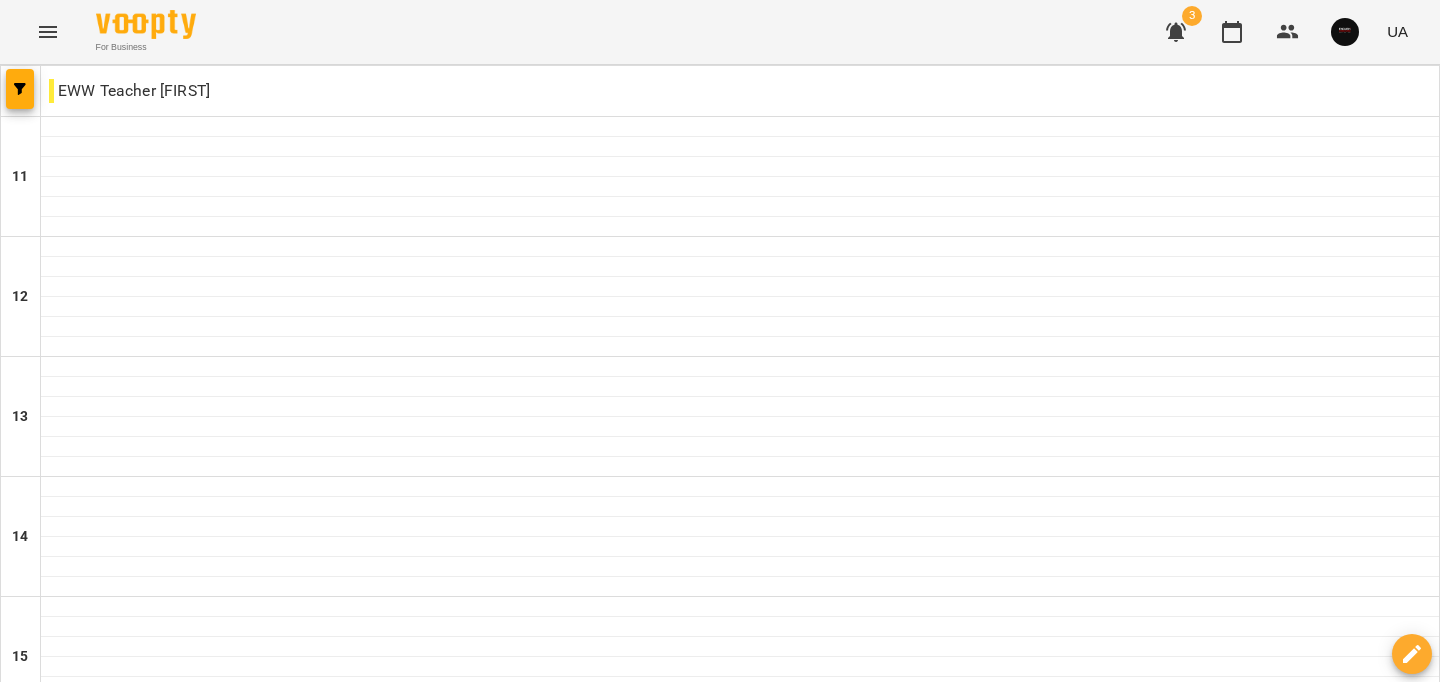 scroll, scrollTop: 1008, scrollLeft: 0, axis: vertical 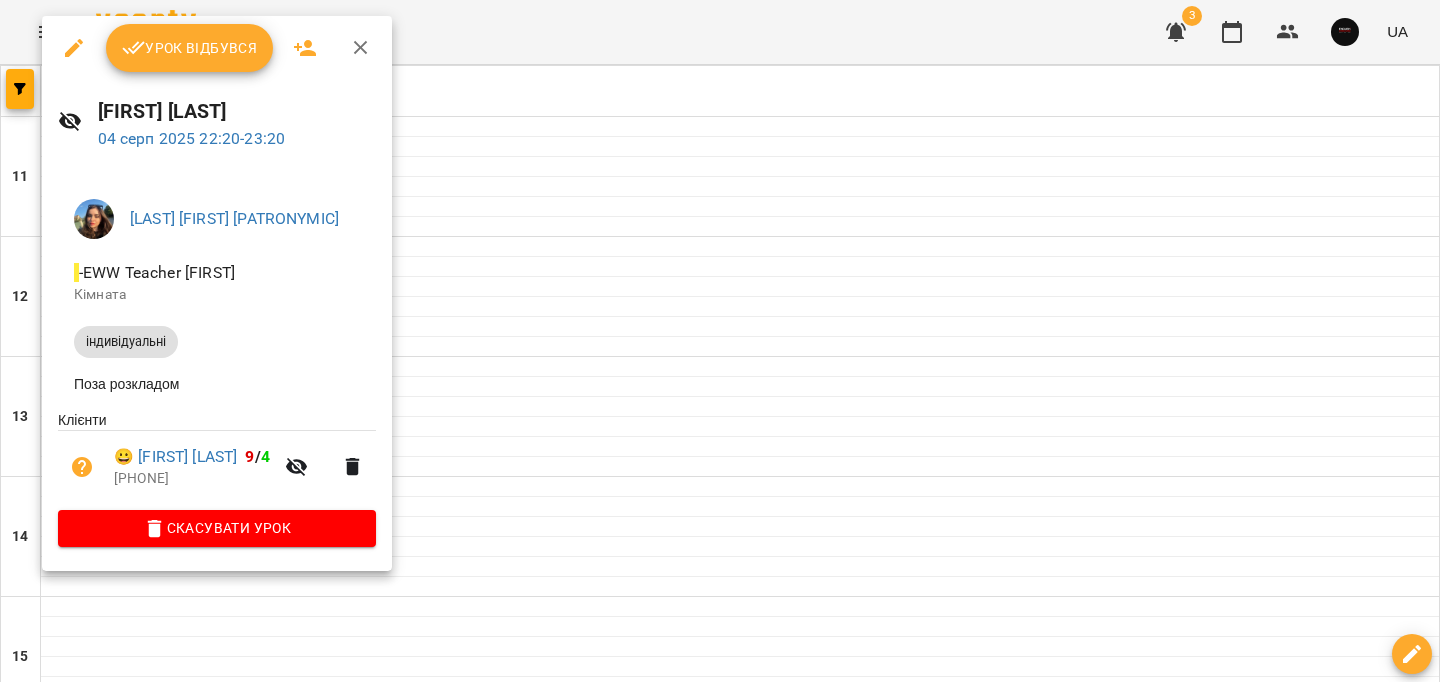 click on "Скасувати Урок" at bounding box center (217, 528) 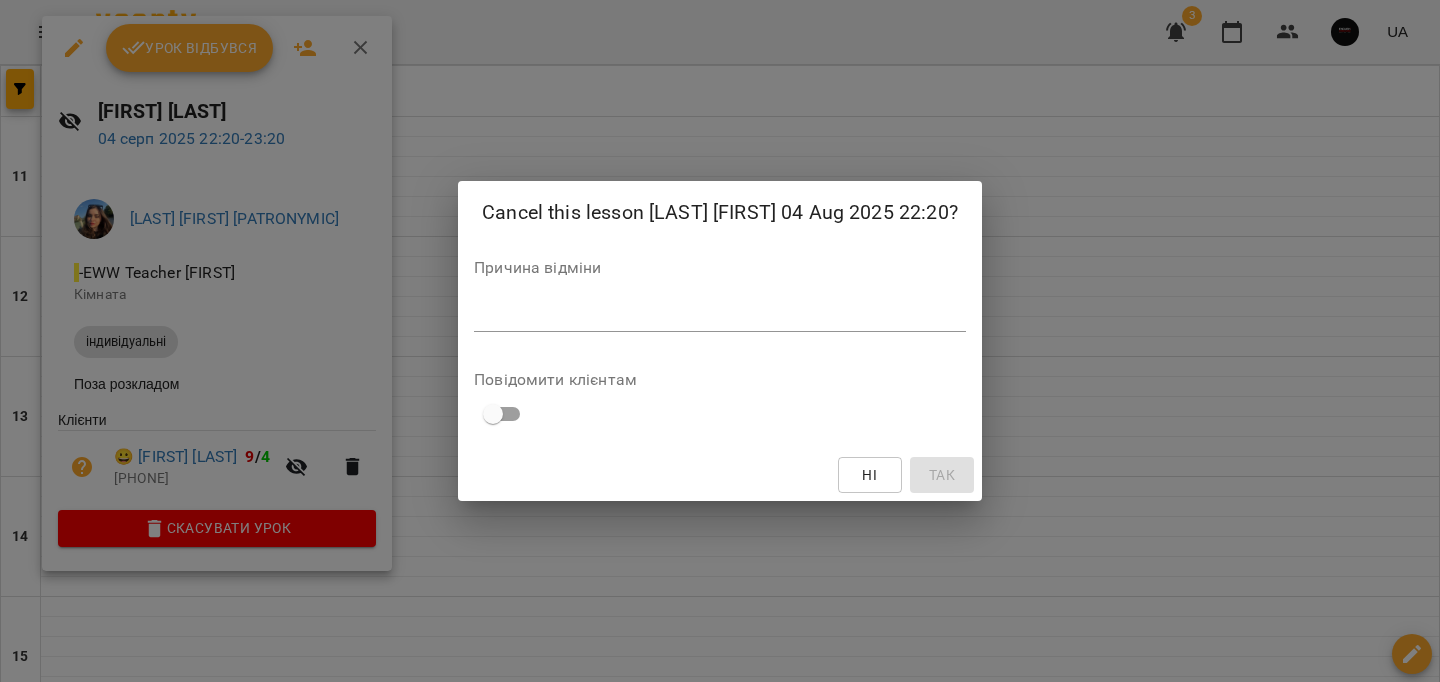 click on "*" at bounding box center [720, 316] 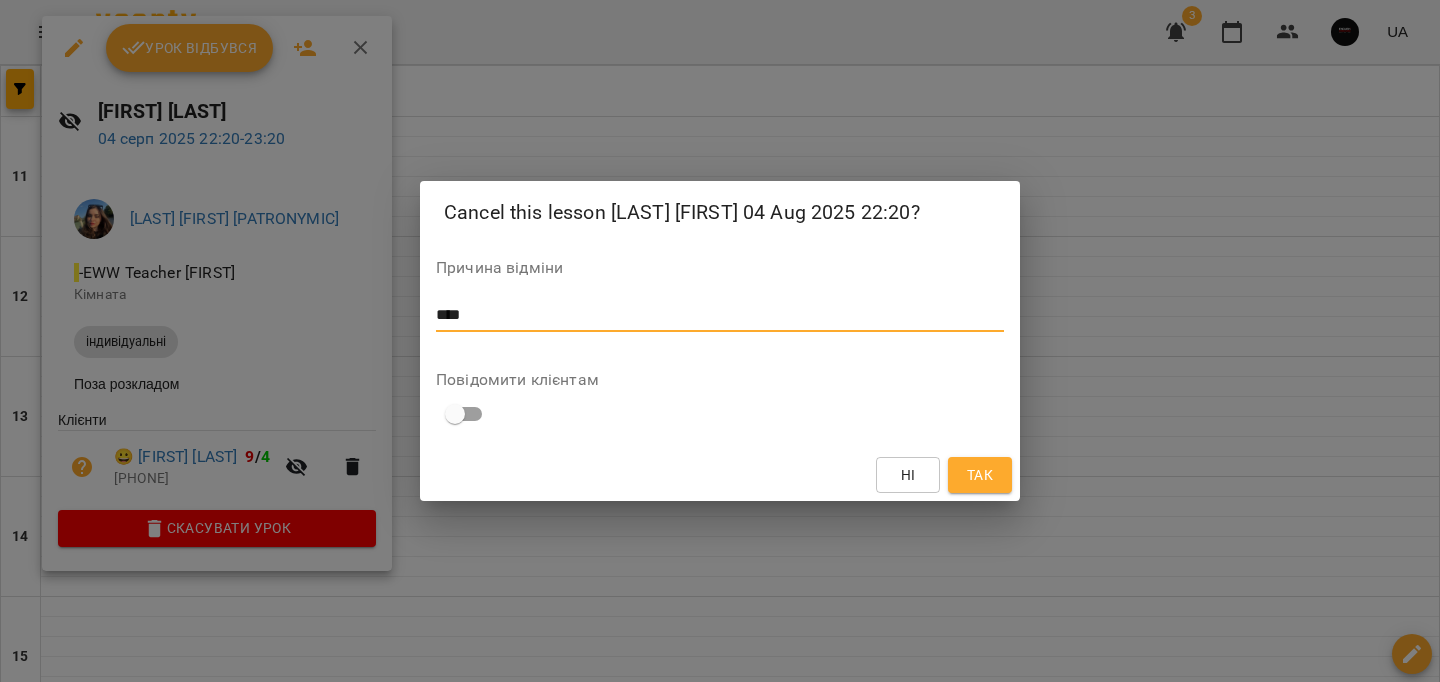 type on "****" 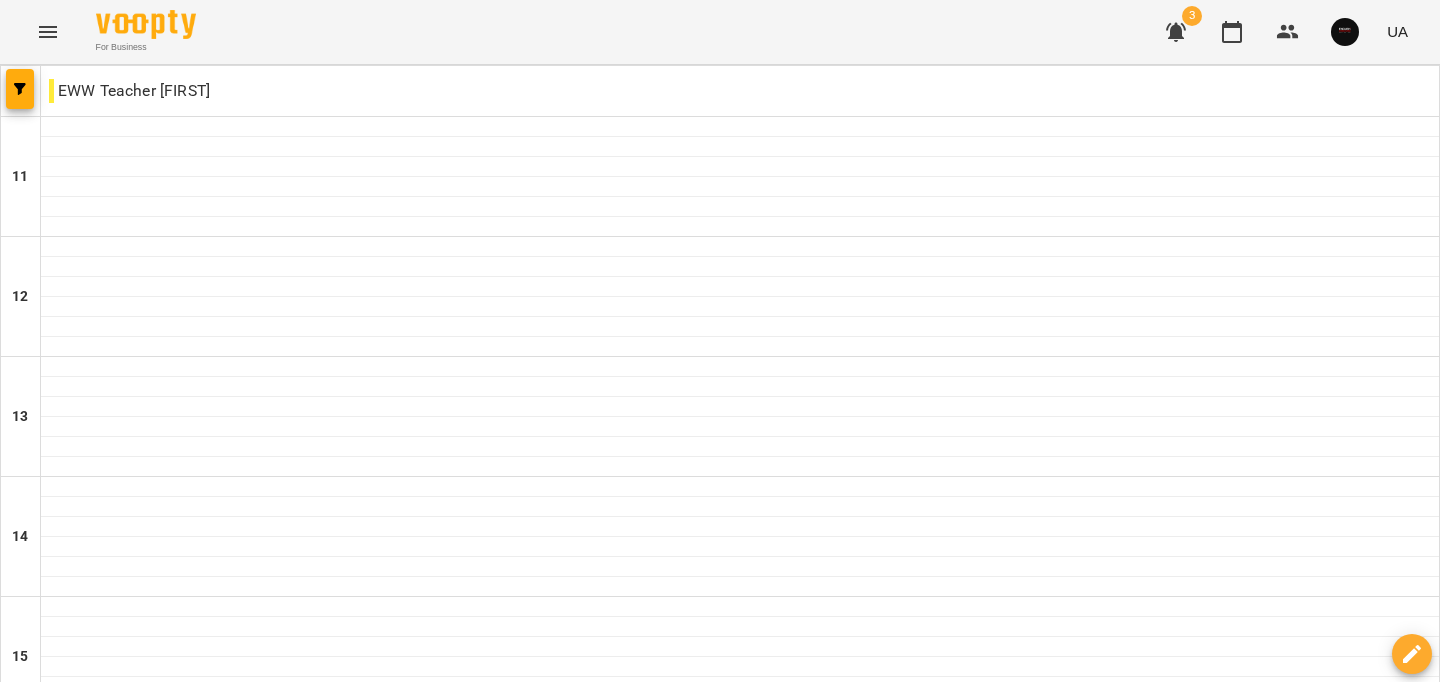 click at bounding box center (740, 1447) 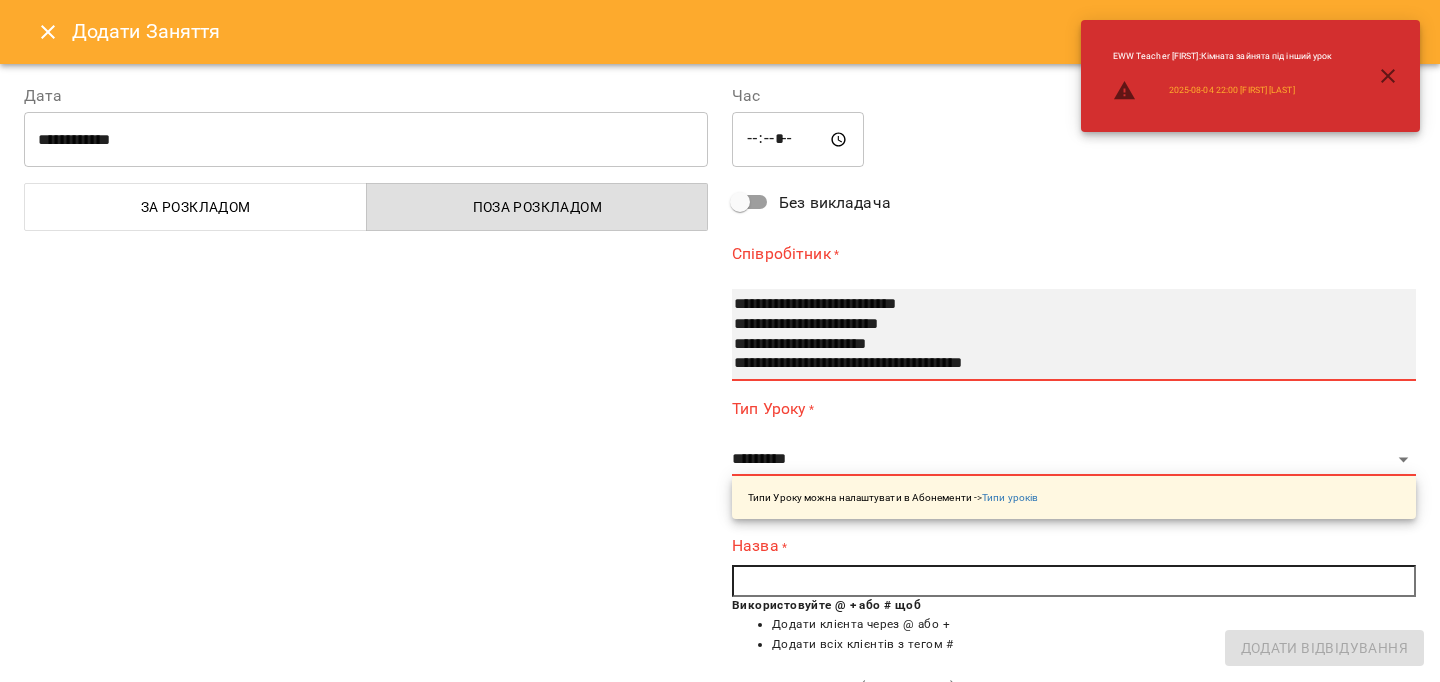 select on "**********" 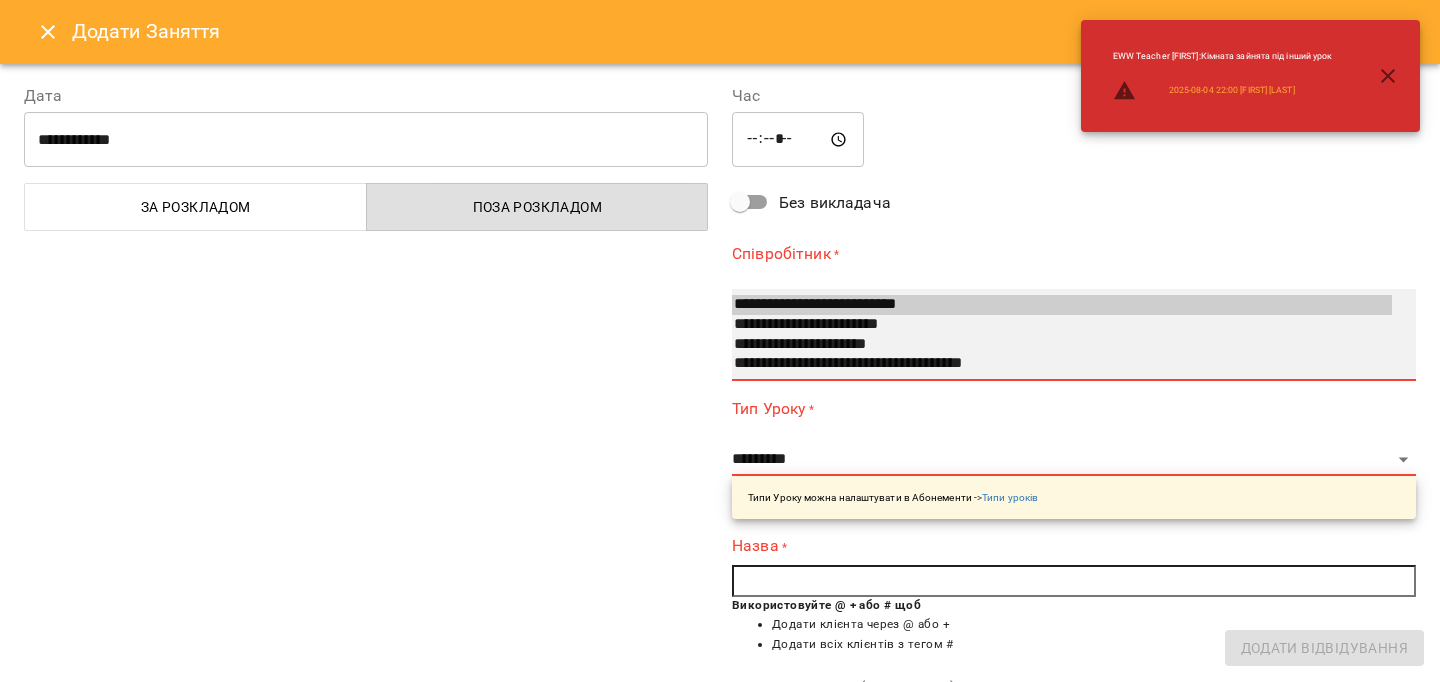 click on "**********" at bounding box center (1062, 325) 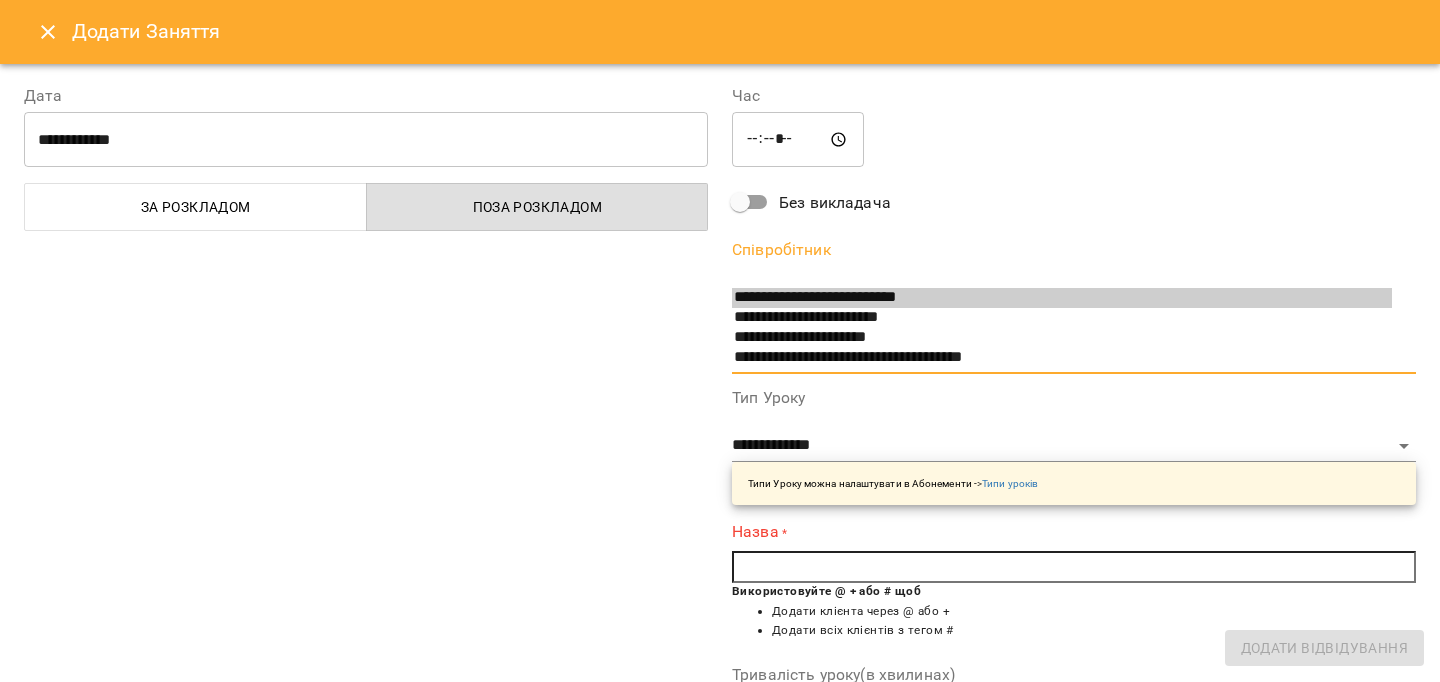 click on "Назва   *   Використовуйте @ + або # щоб Додати клієнта через @ або + Додати всіх клієнтів з тегом #" at bounding box center (1074, 586) 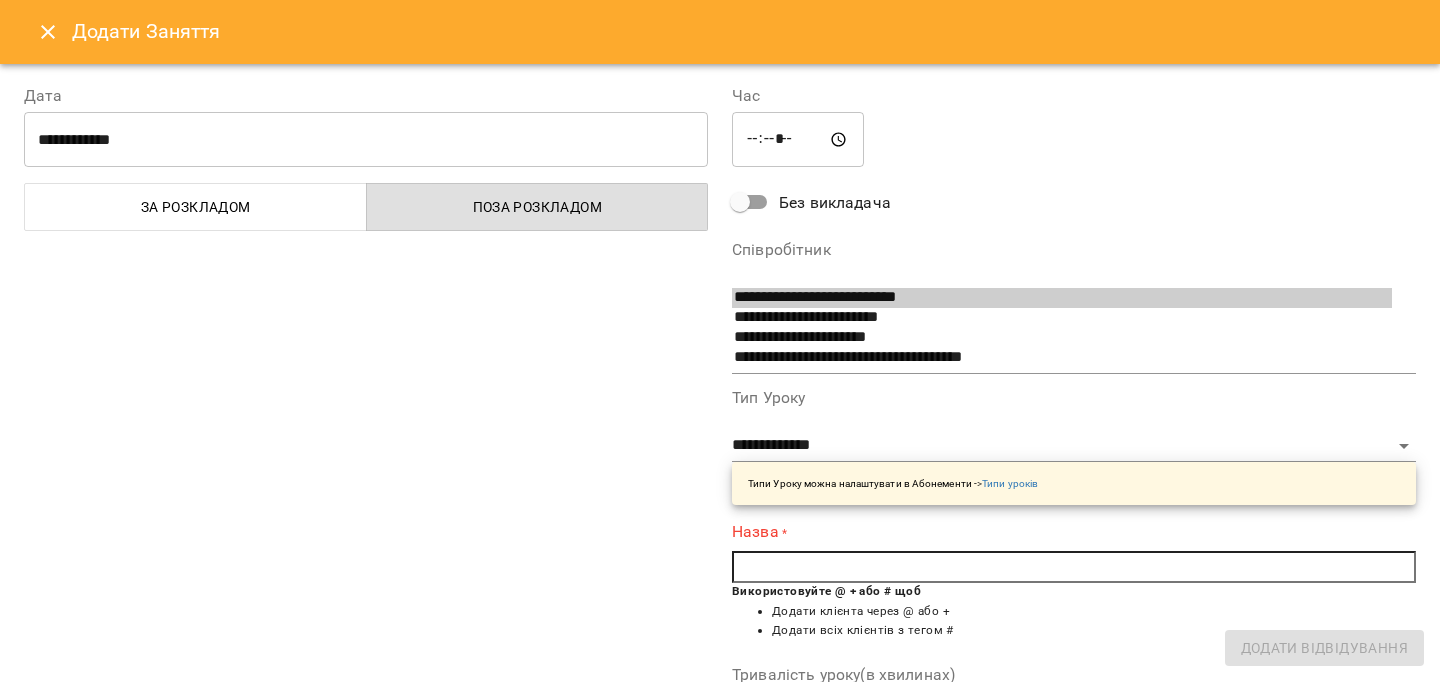 click at bounding box center (1074, 567) 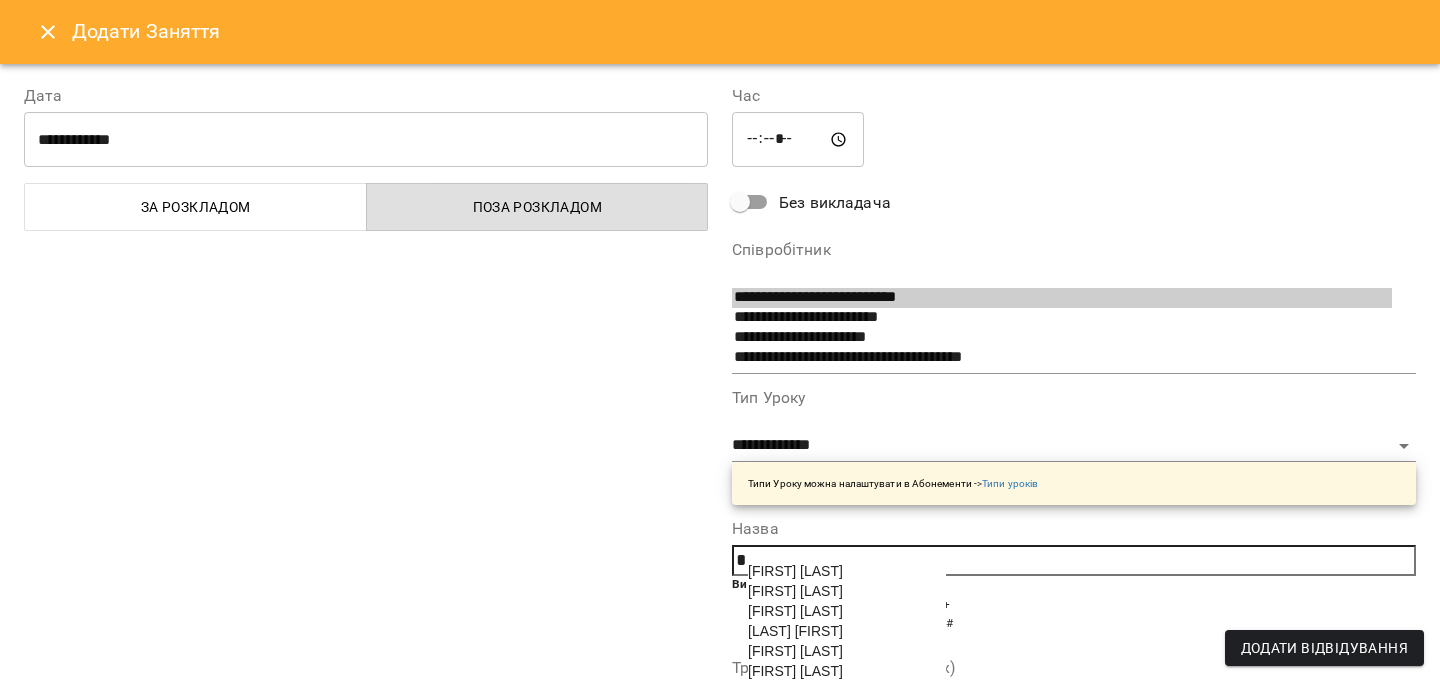 click on "[FIRST] [LAST]" at bounding box center (795, 611) 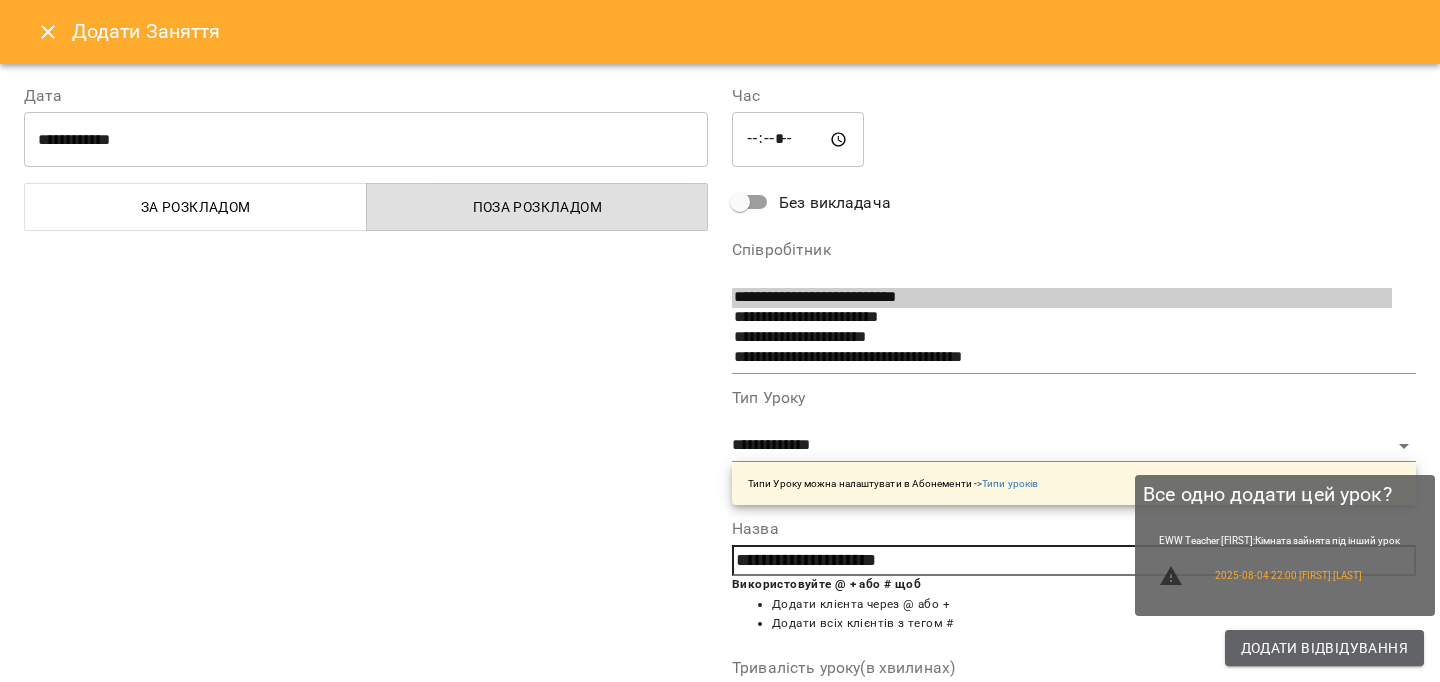 click on "Додати Відвідування" at bounding box center [1324, 648] 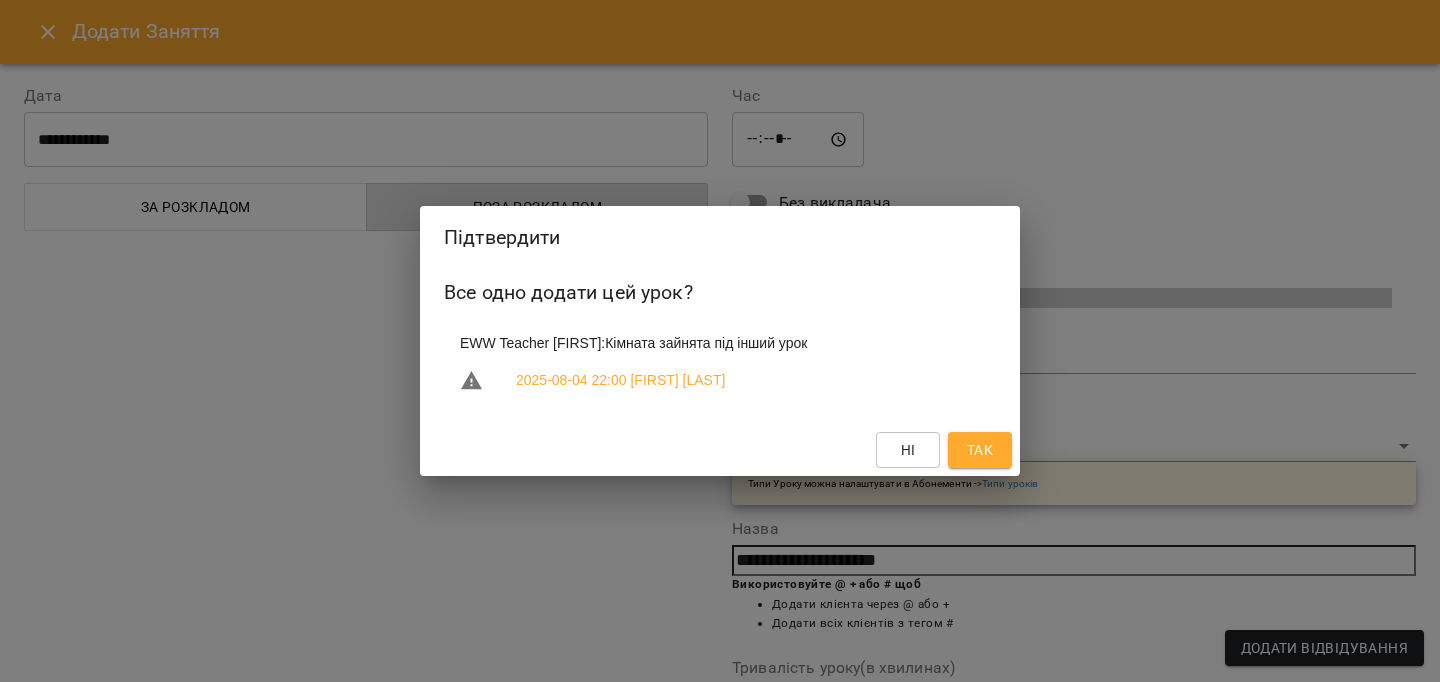 click on "Так" at bounding box center (980, 450) 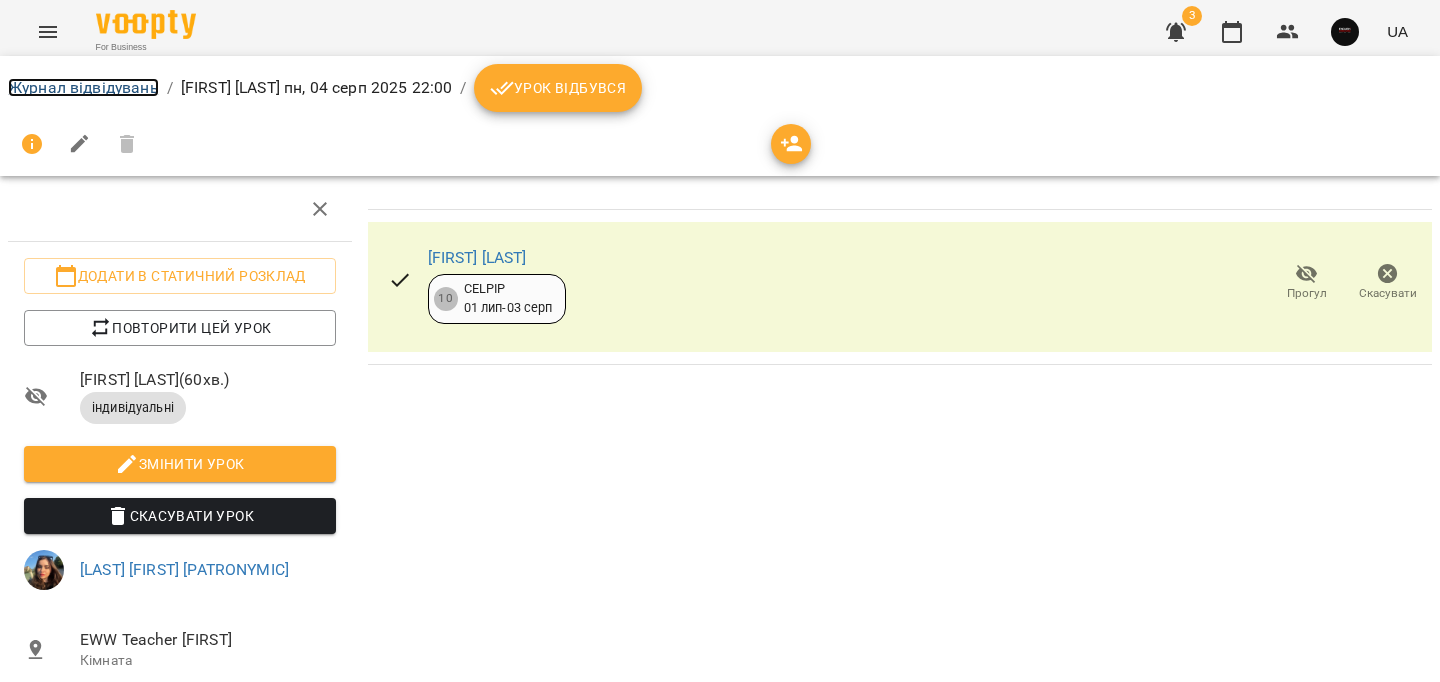 click on "Журнал відвідувань" at bounding box center (83, 87) 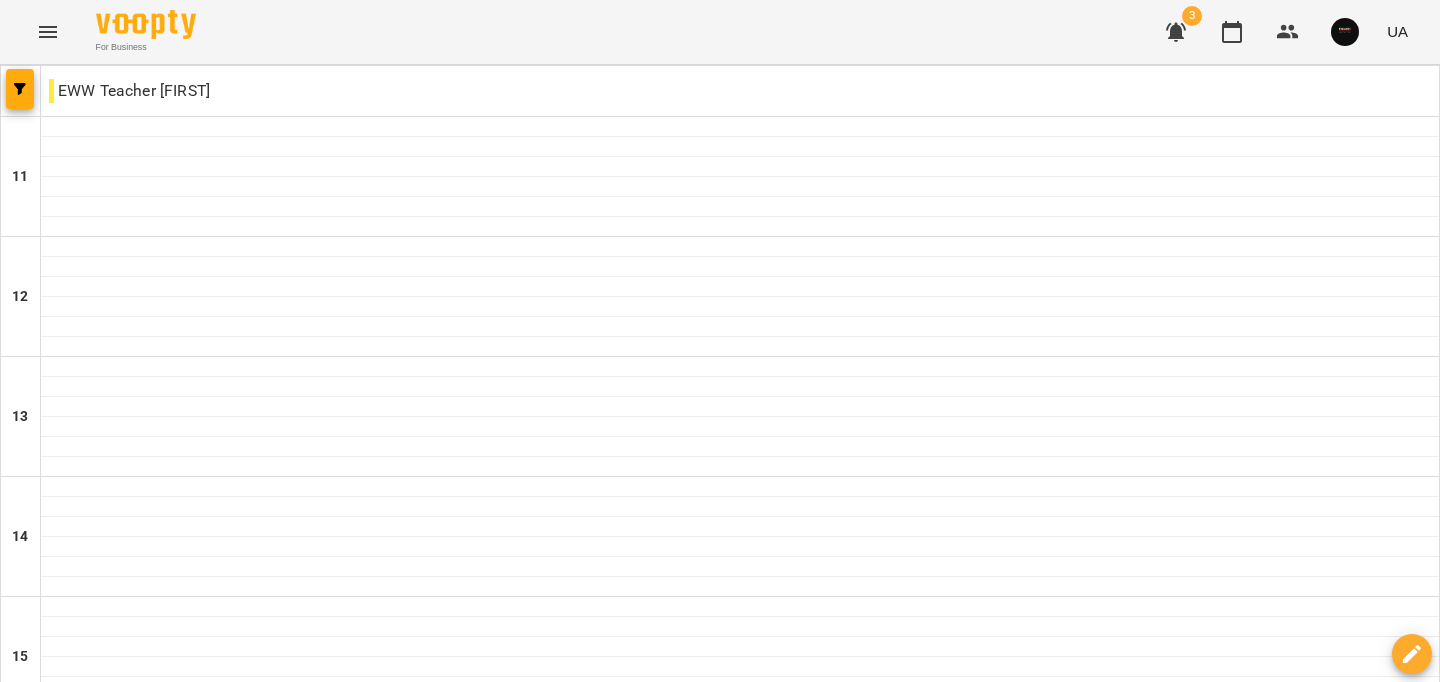 scroll, scrollTop: 1008, scrollLeft: 0, axis: vertical 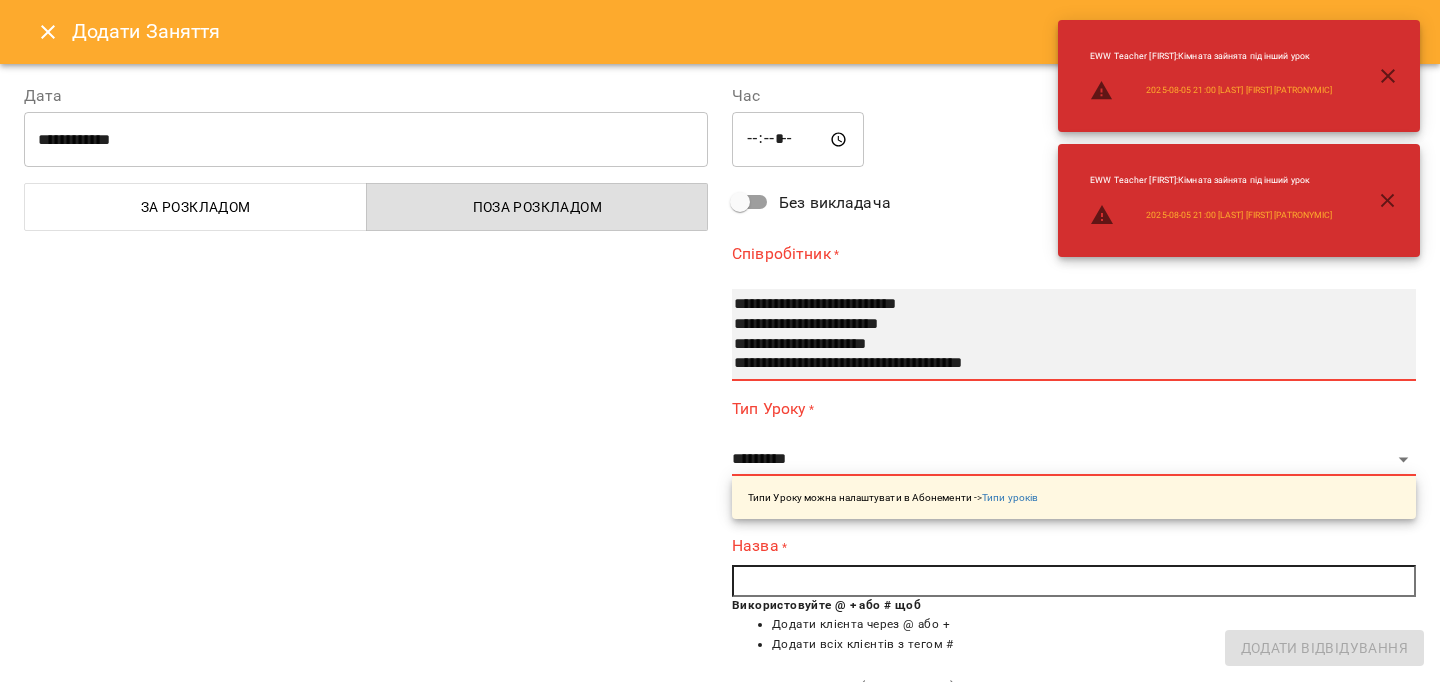 select on "**********" 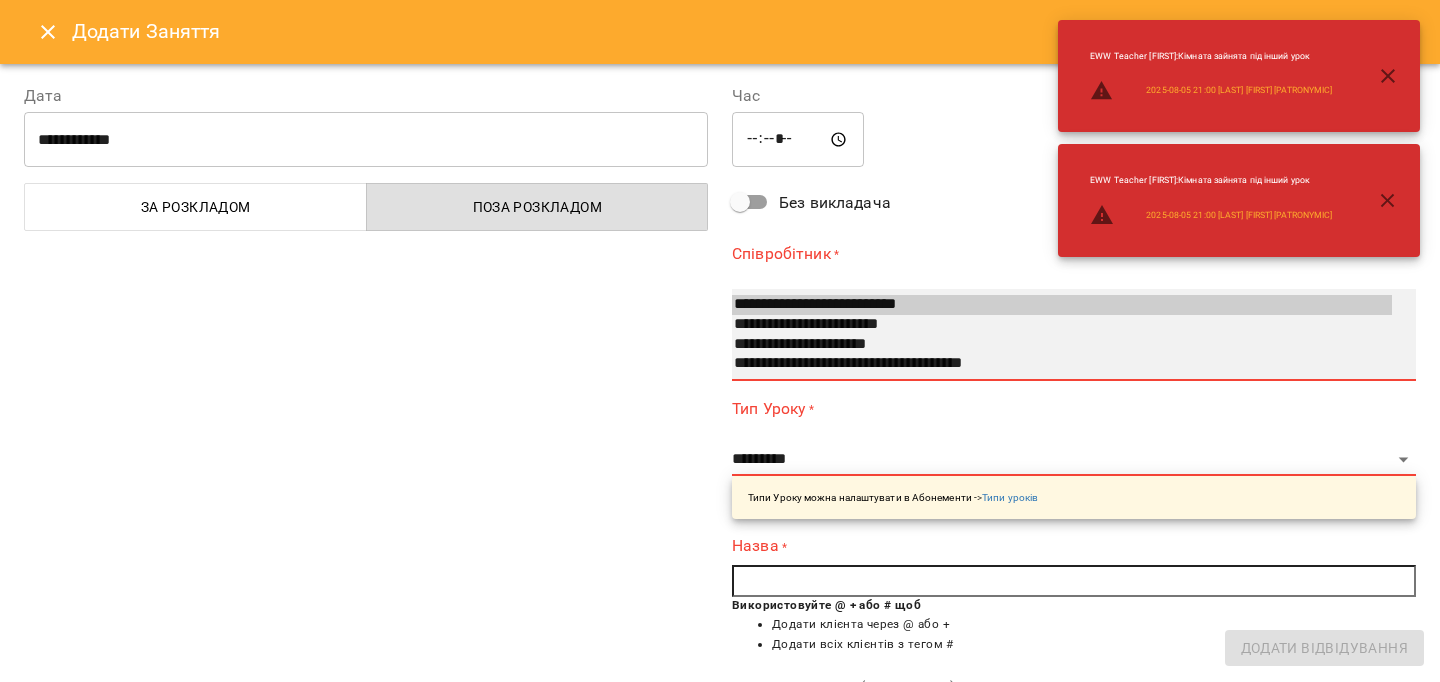 click on "**********" at bounding box center (1062, 325) 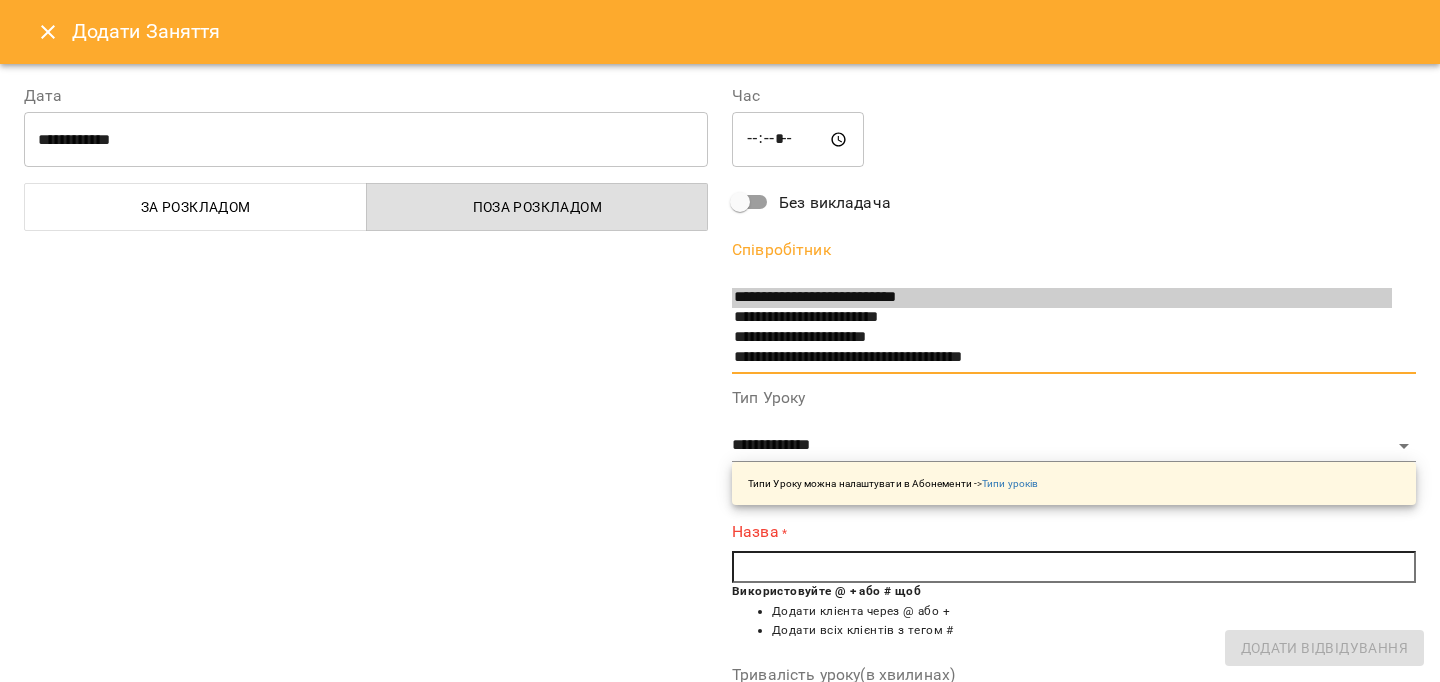 click at bounding box center (1074, 567) 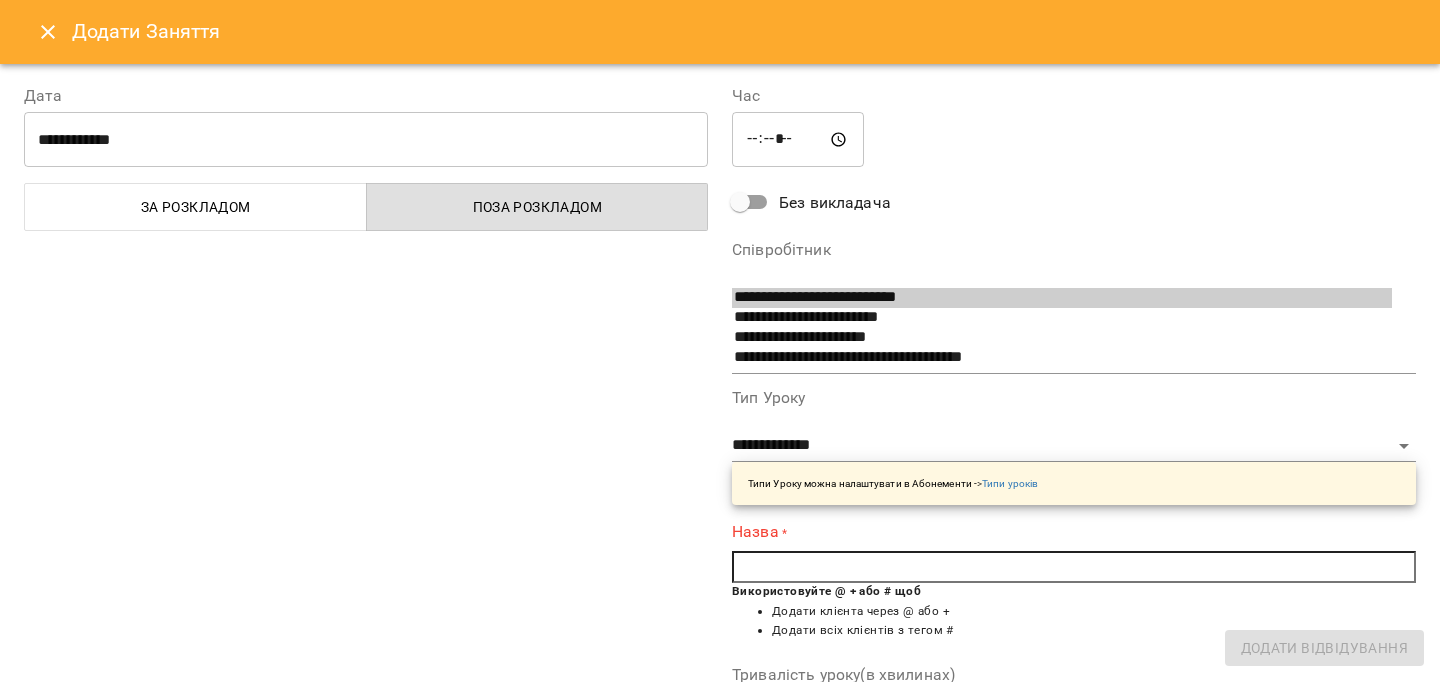 paste on "*" 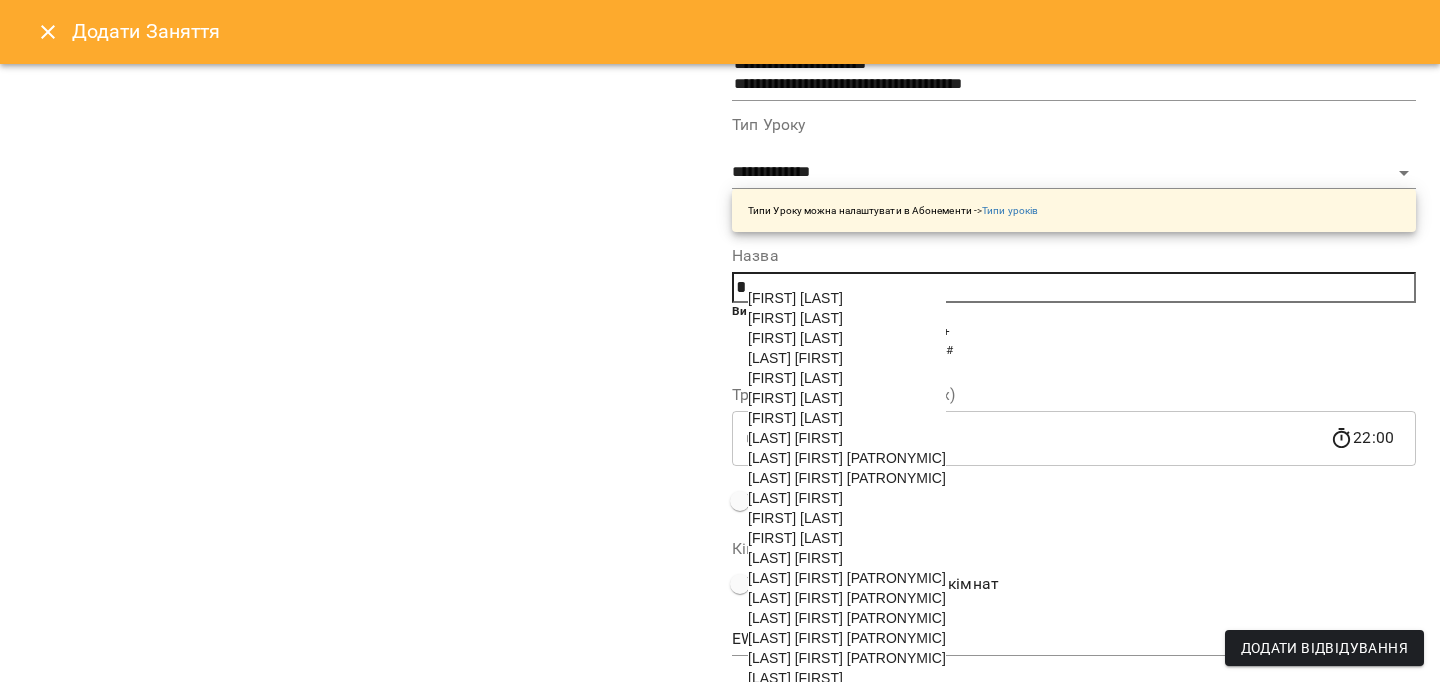 scroll, scrollTop: 404, scrollLeft: 0, axis: vertical 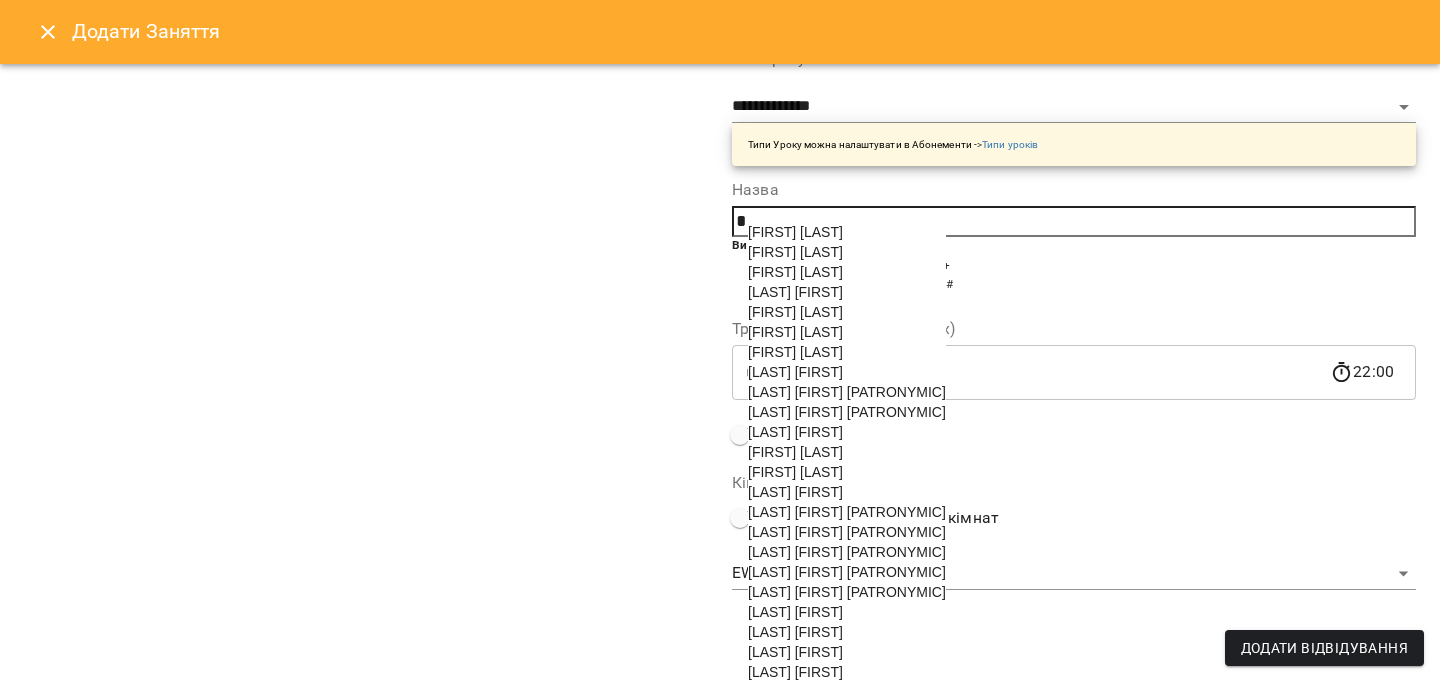 click on "[LAST] [FIRST] [PATRONYMIC]" at bounding box center [847, 592] 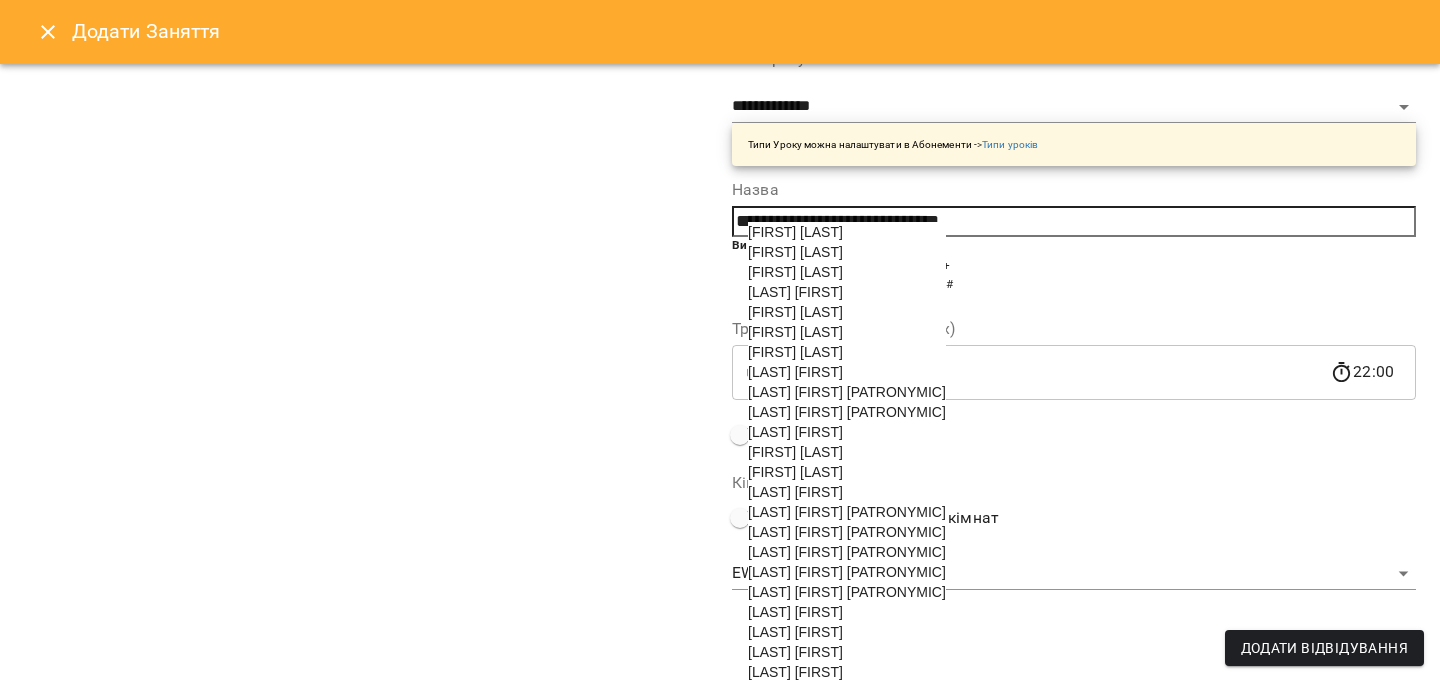scroll, scrollTop: 314, scrollLeft: 0, axis: vertical 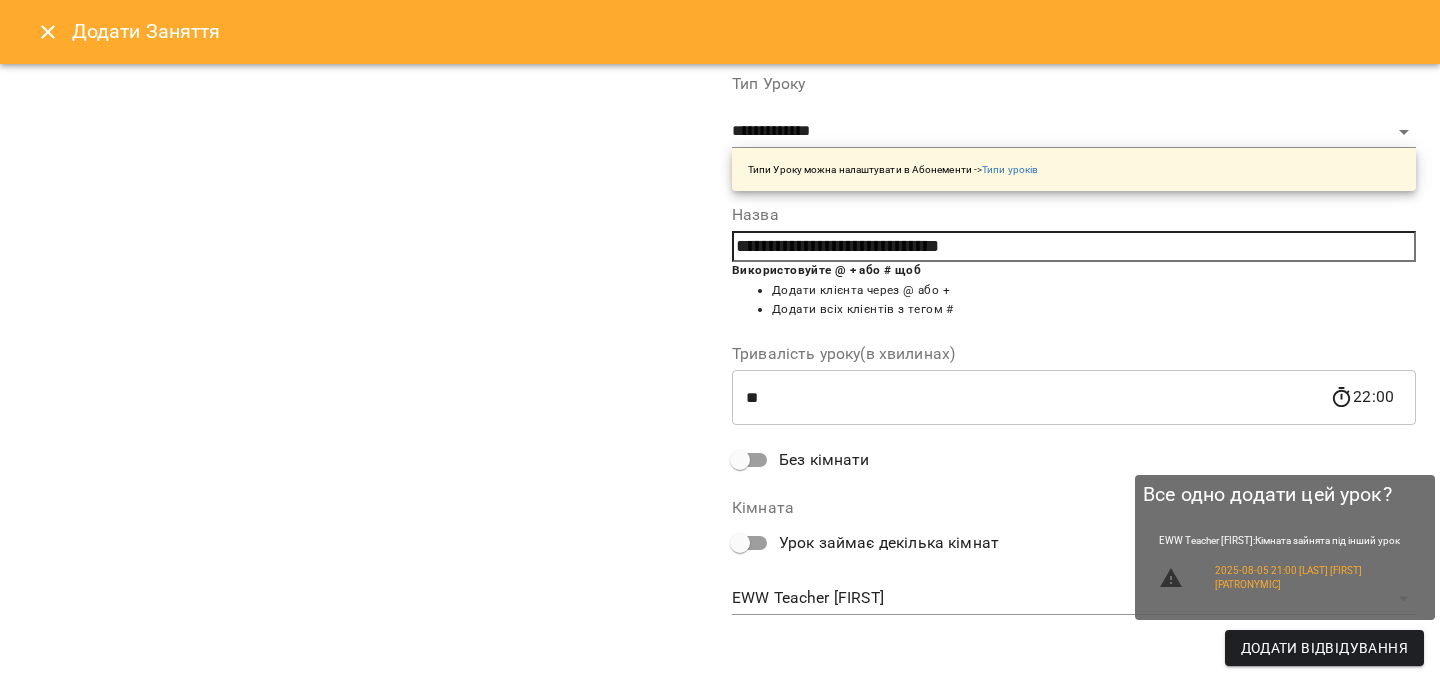 click on "Додати Відвідування" at bounding box center [1324, 648] 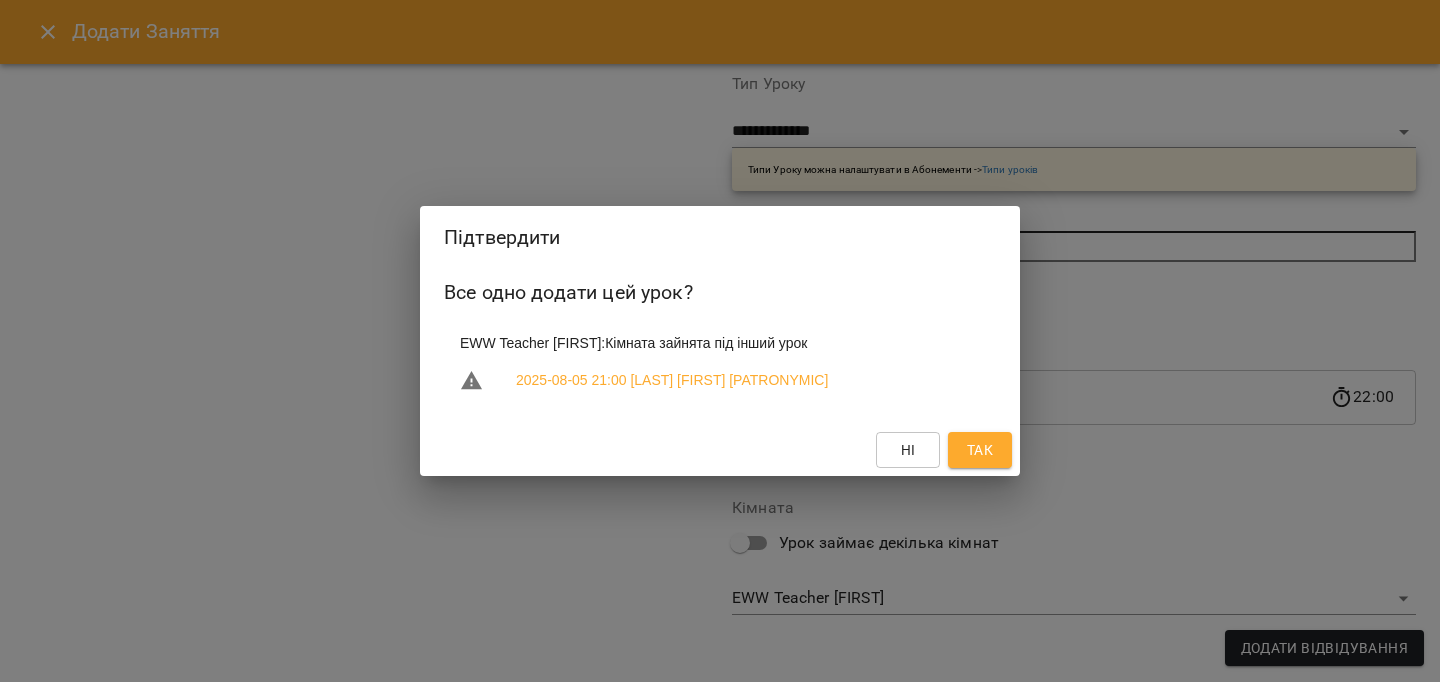 click on "Так" at bounding box center (980, 450) 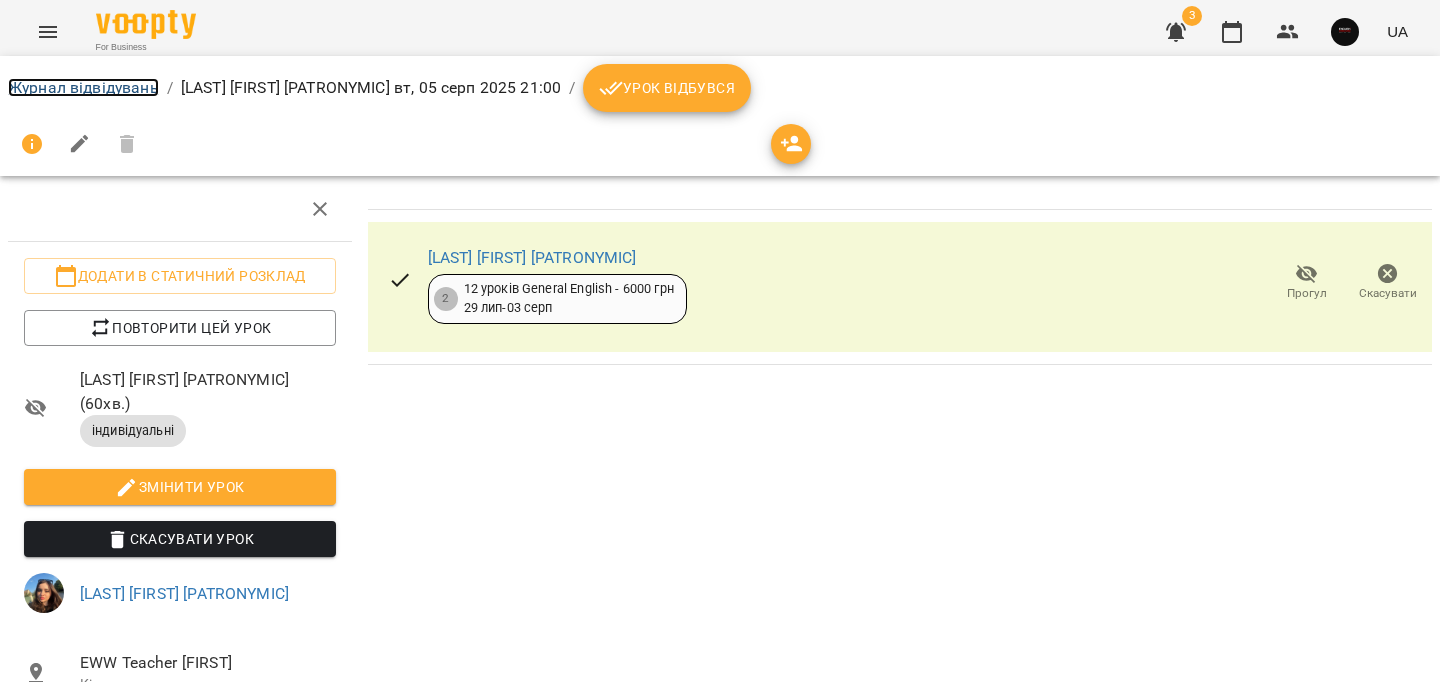 click on "Журнал відвідувань" at bounding box center (83, 87) 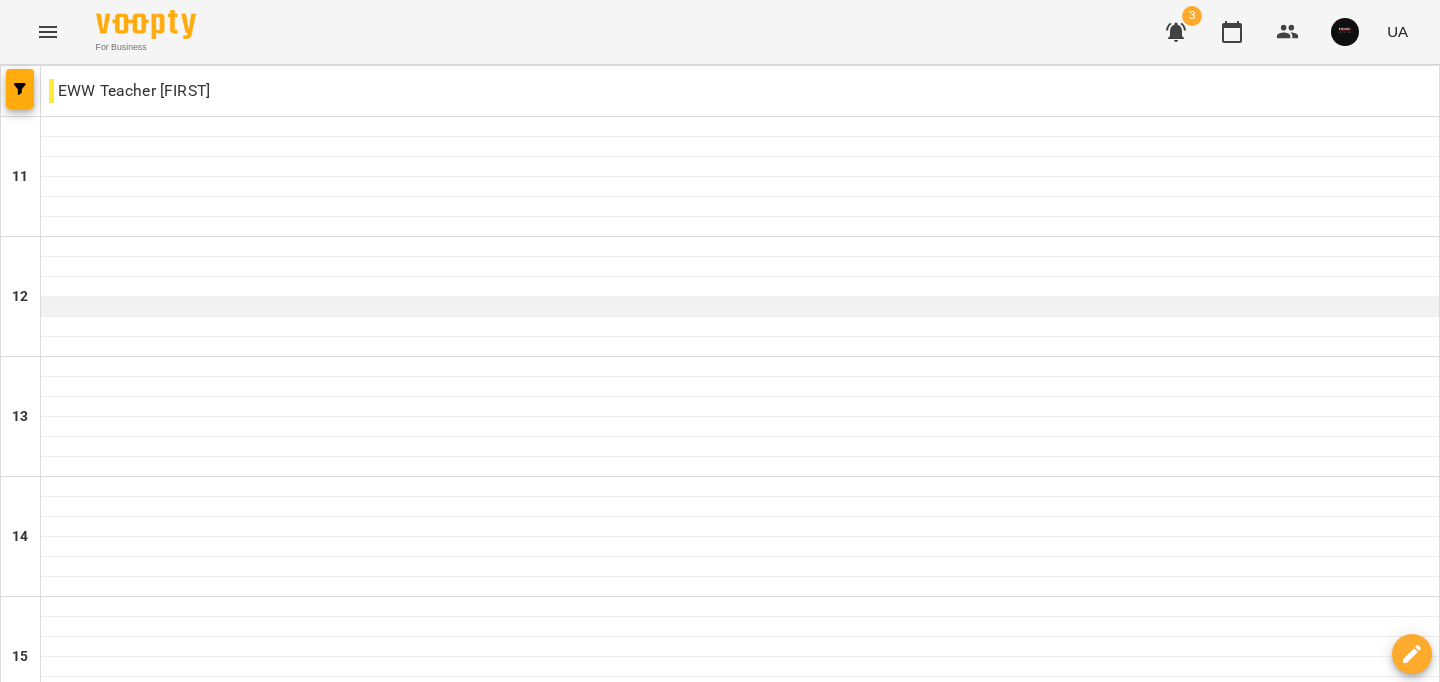 scroll, scrollTop: 1008, scrollLeft: 0, axis: vertical 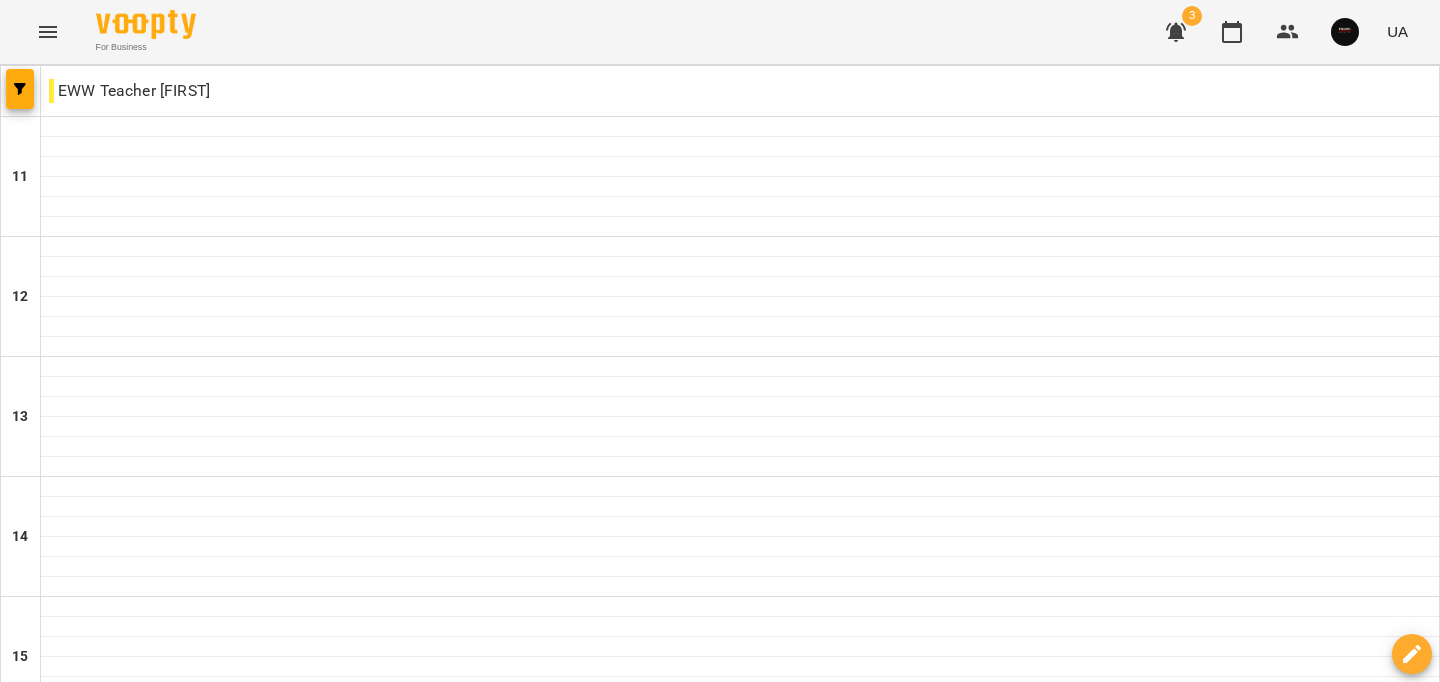 click at bounding box center (740, 1447) 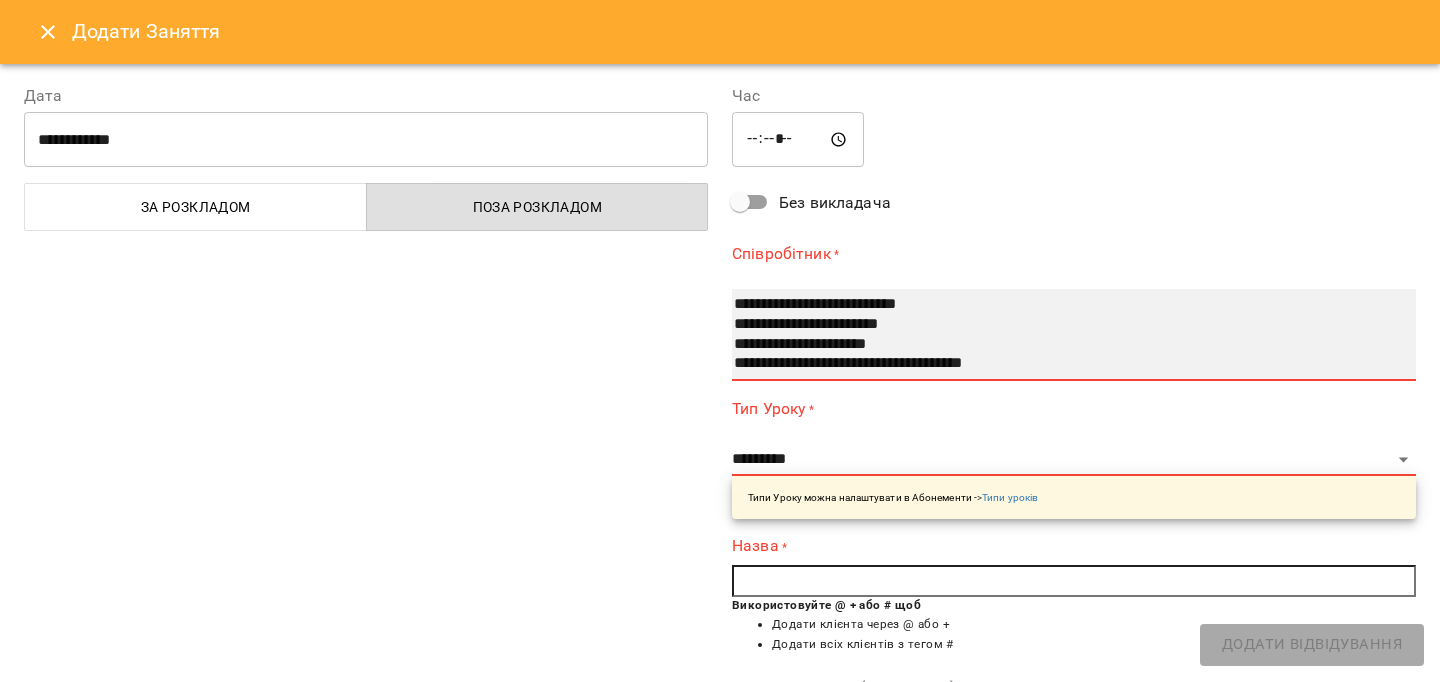 select on "**********" 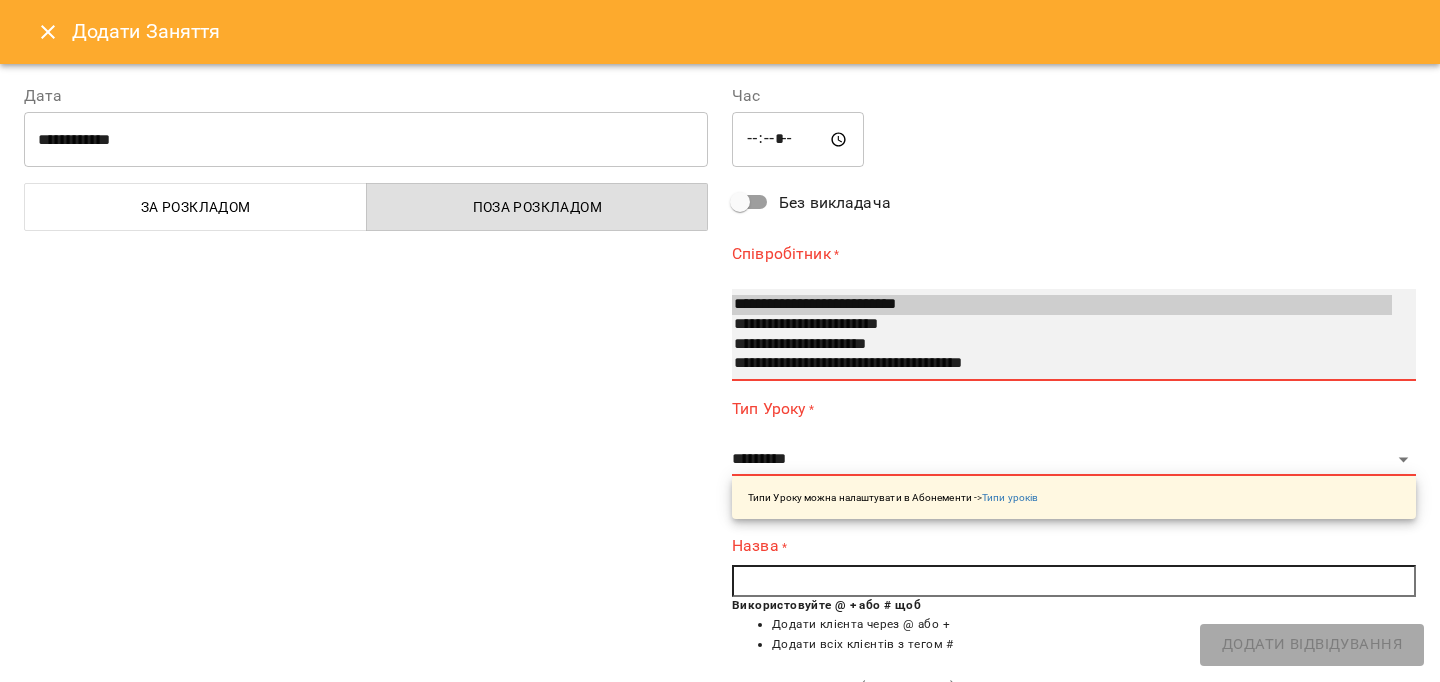 click on "**********" at bounding box center (1062, 345) 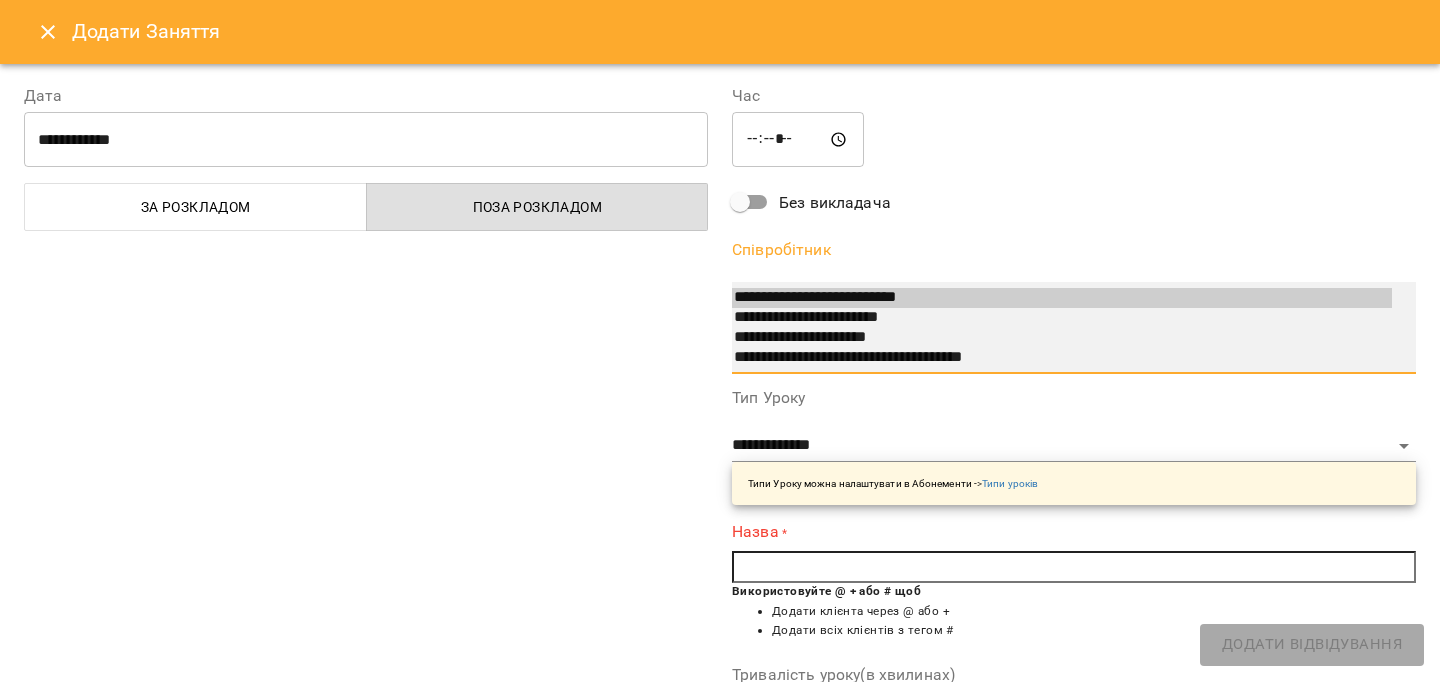select on "**********" 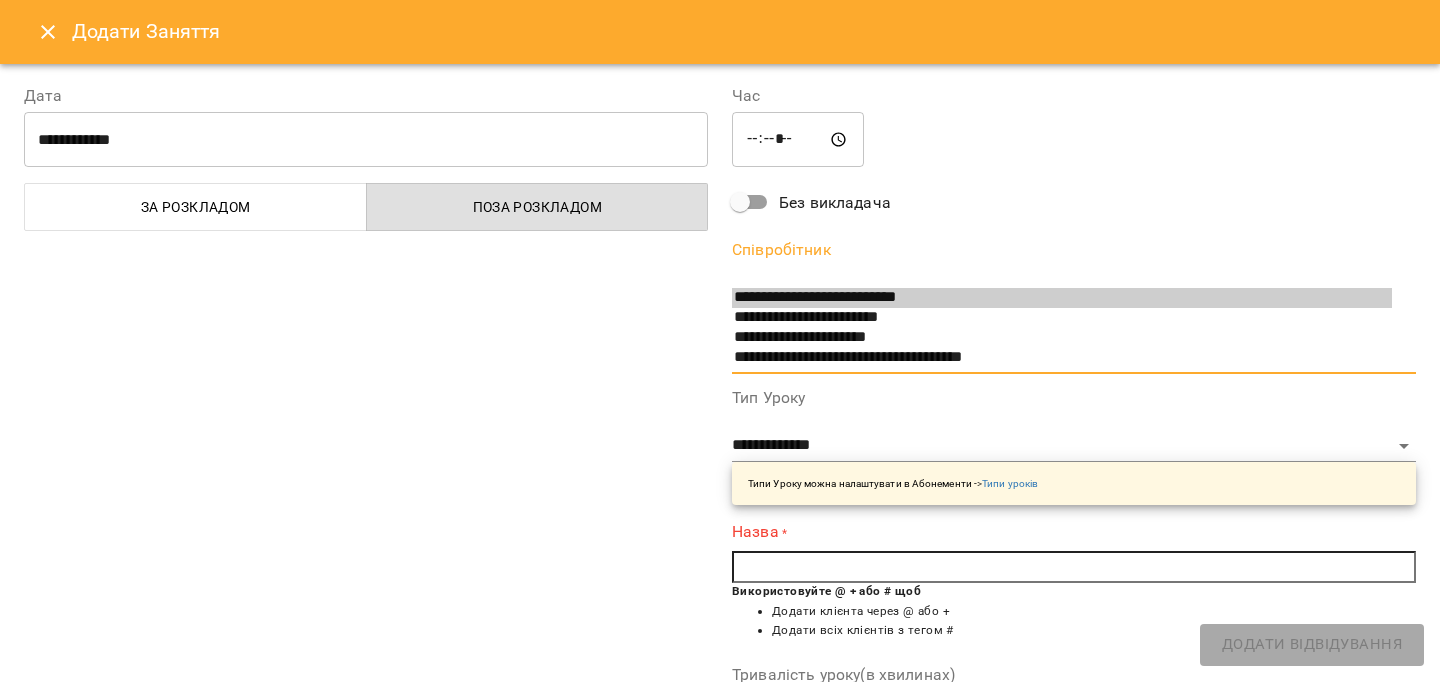 click at bounding box center (1074, 567) 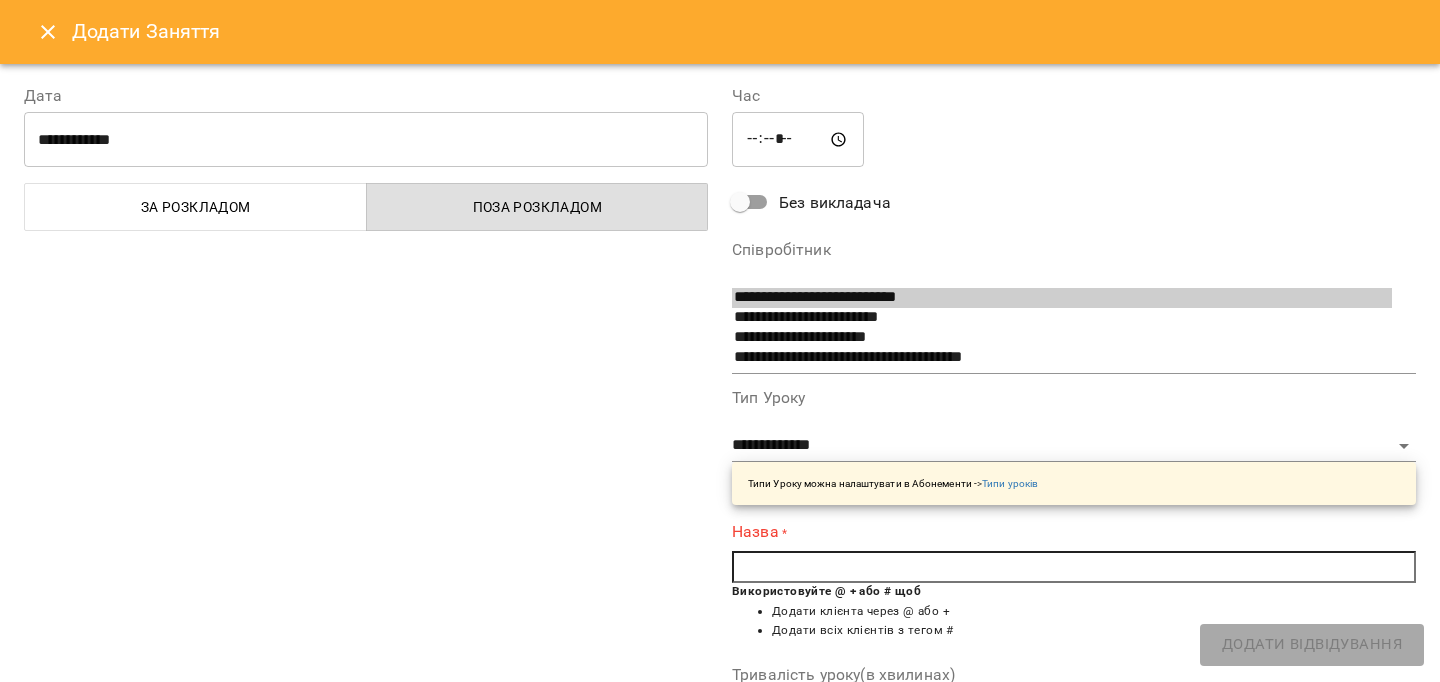 paste on "*" 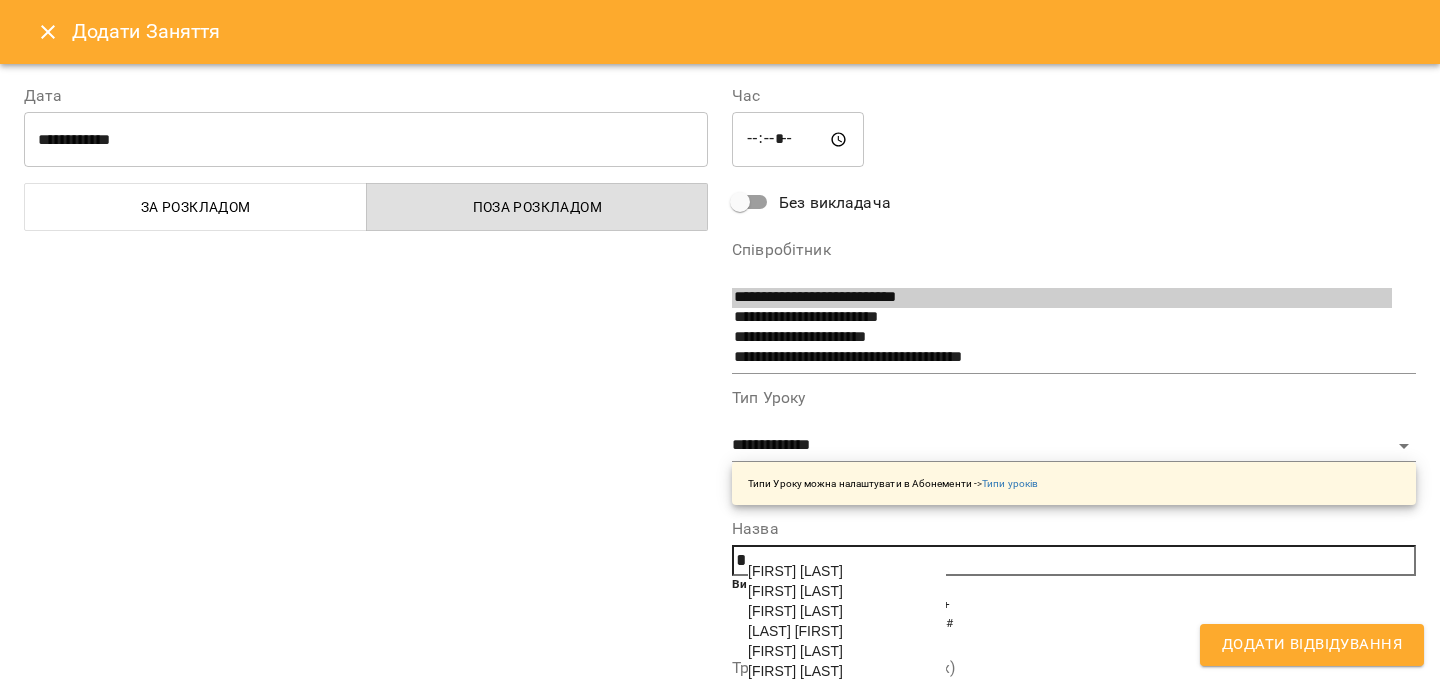 click on "[FIRST] [LAST]" at bounding box center (795, 611) 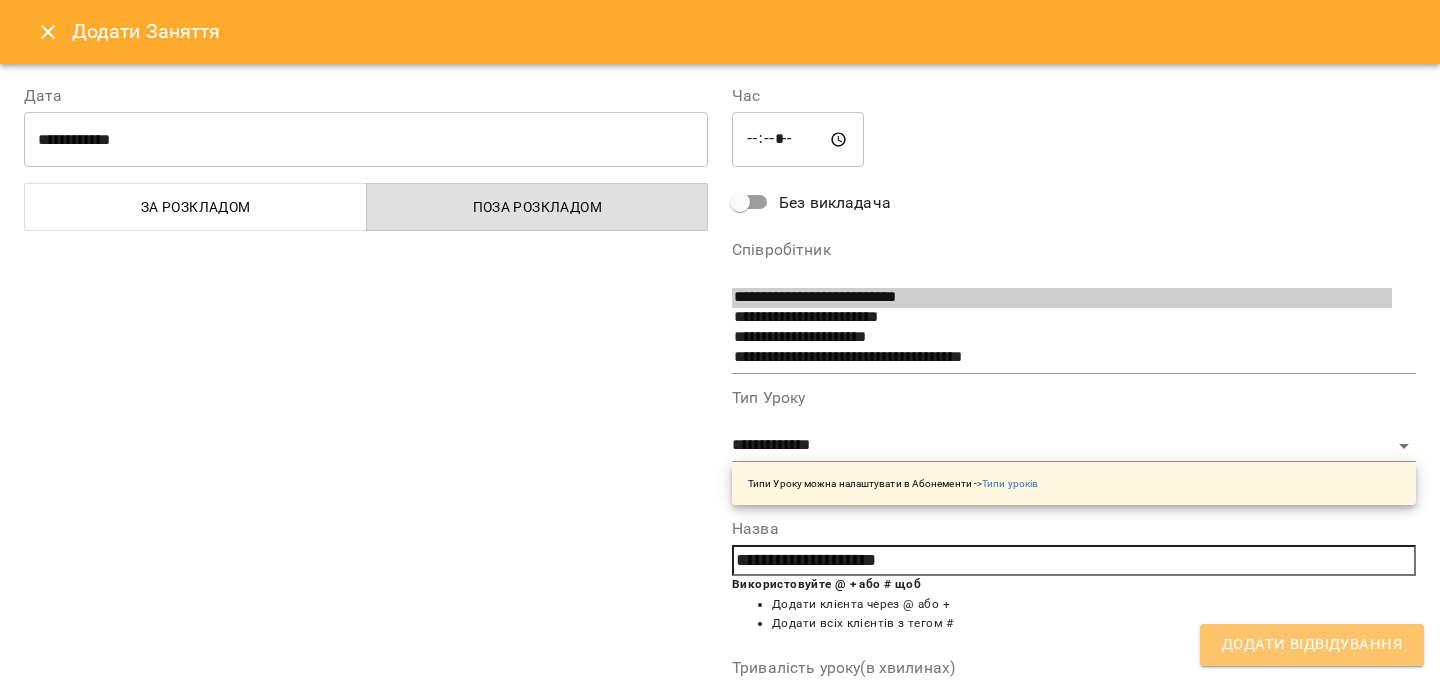 drag, startPoint x: 1289, startPoint y: 648, endPoint x: 1279, endPoint y: 645, distance: 10.440307 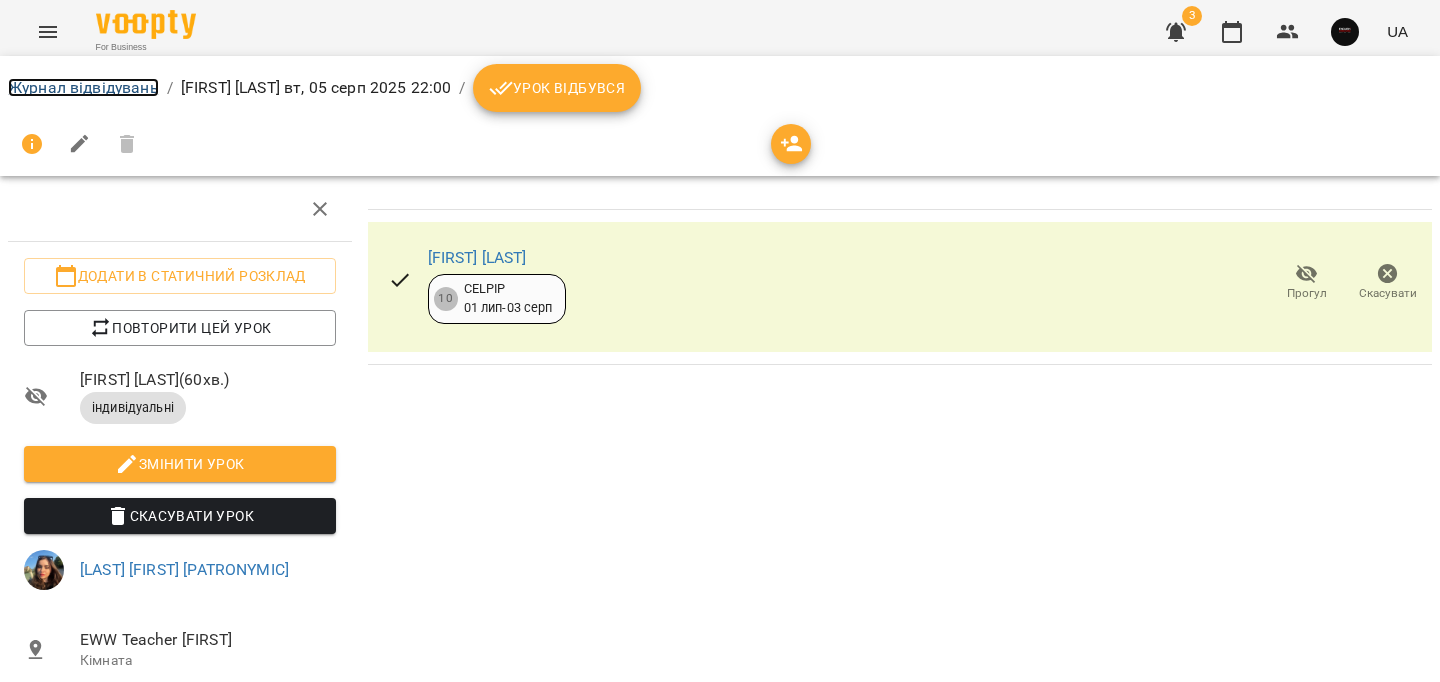 click on "Журнал відвідувань" at bounding box center [83, 87] 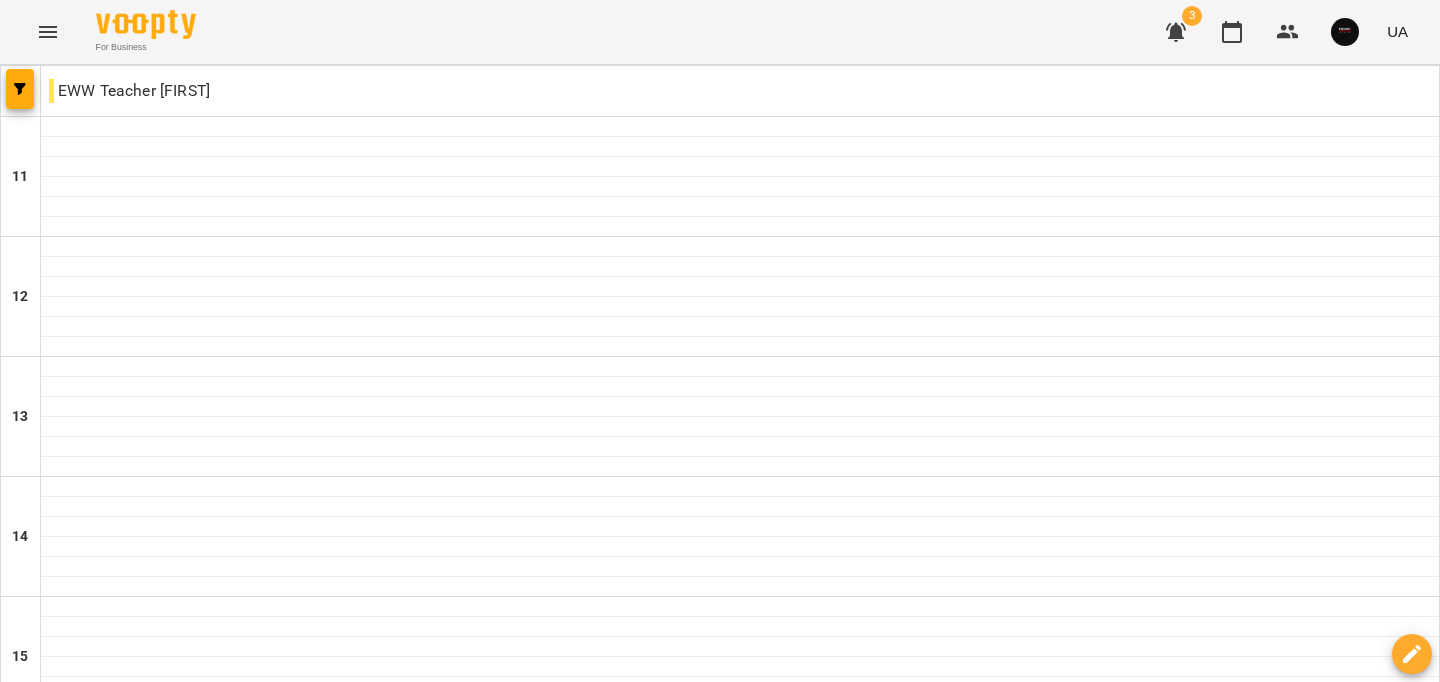 scroll, scrollTop: 1008, scrollLeft: 0, axis: vertical 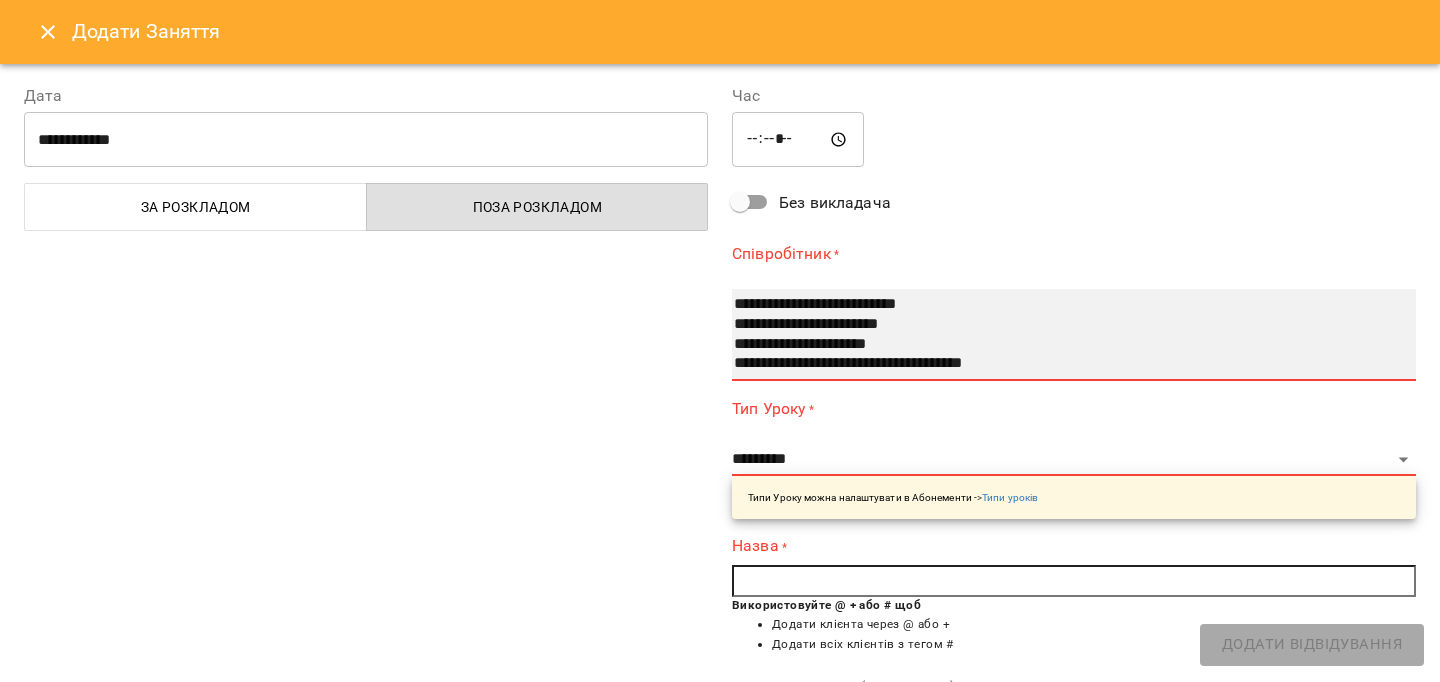 select on "**********" 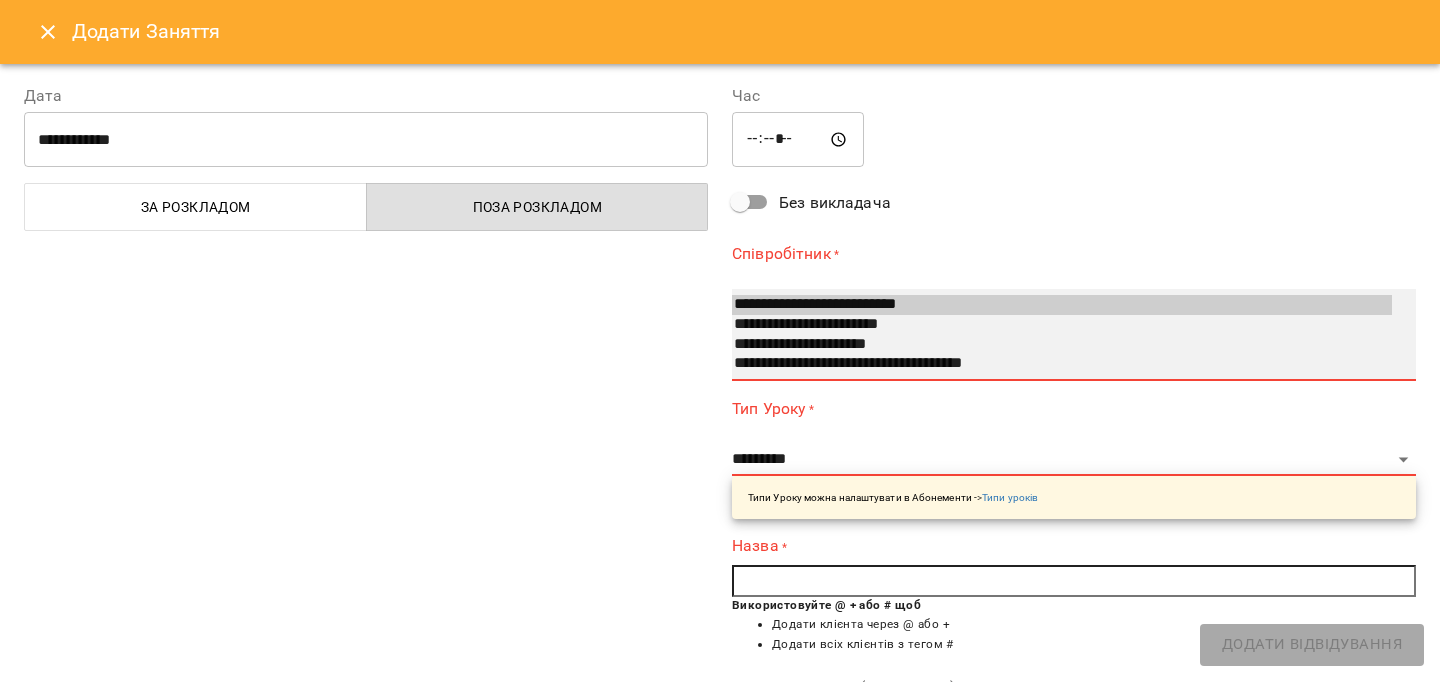click on "**********" at bounding box center [1062, 325] 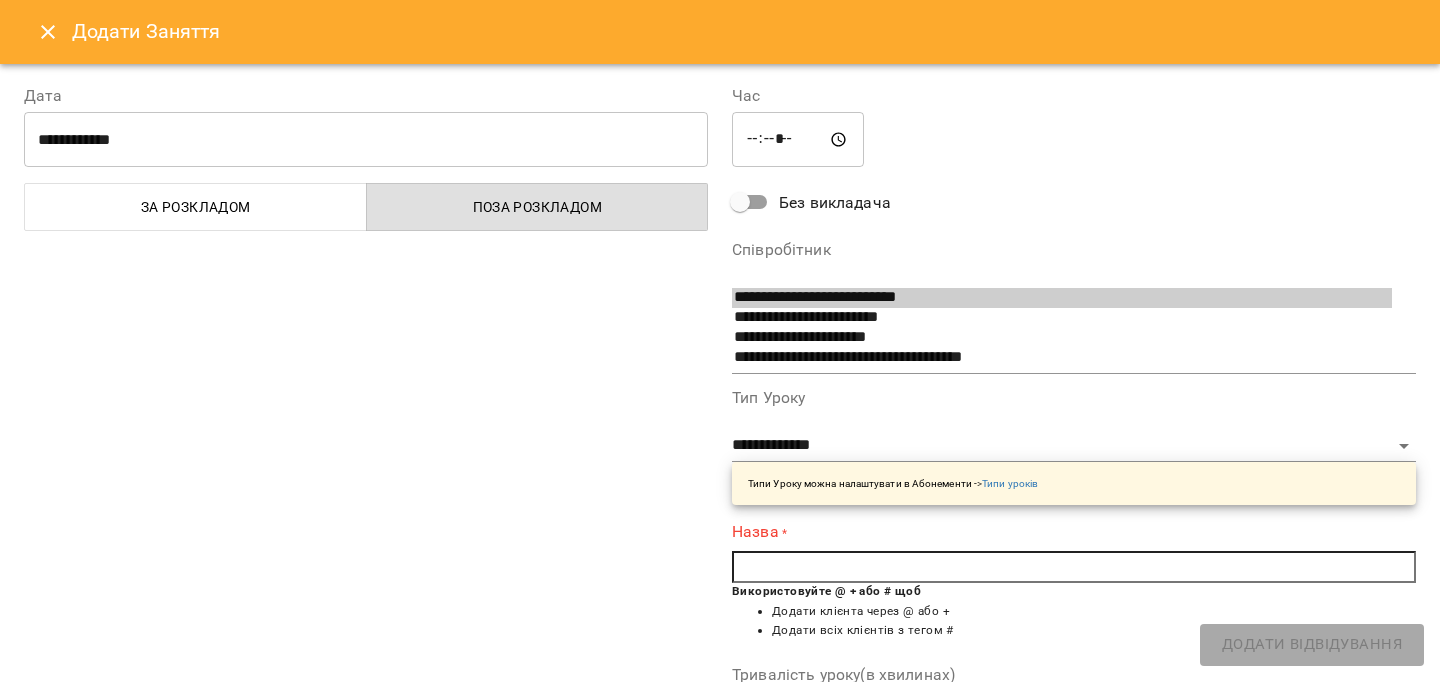 paste on "*" 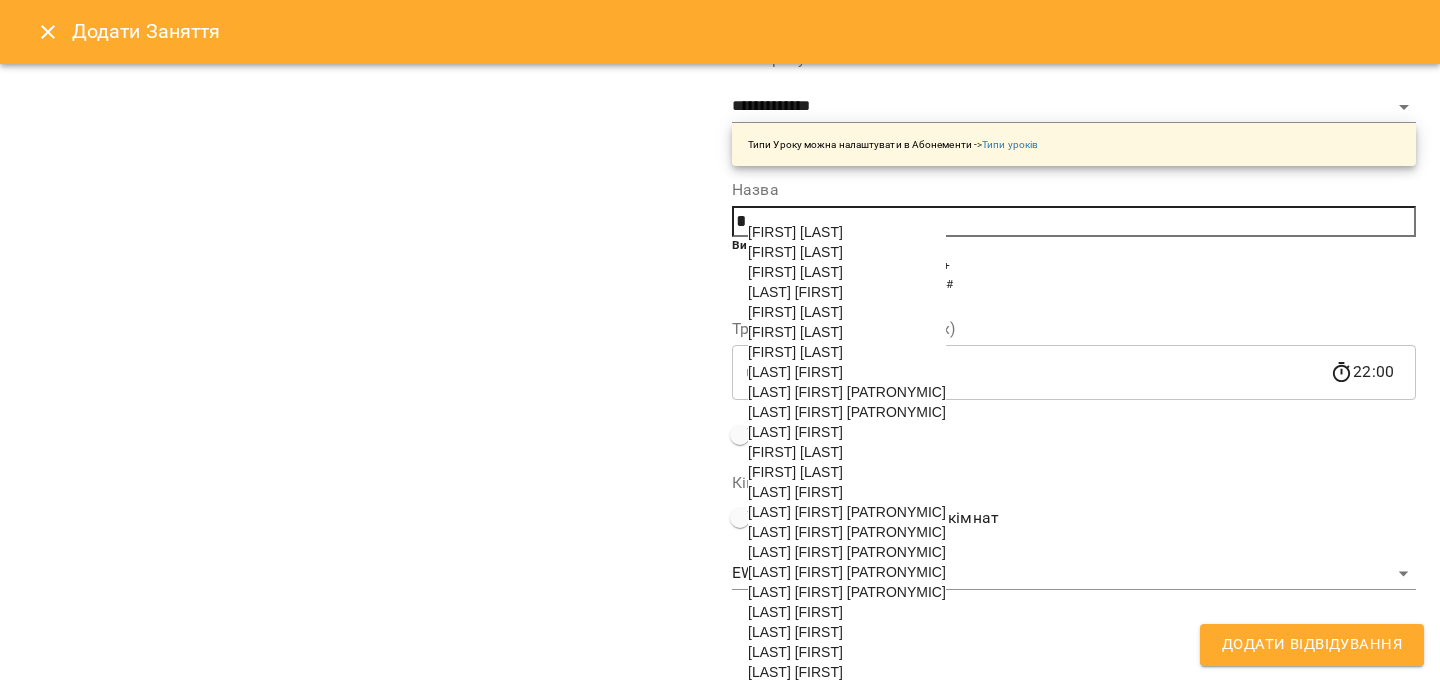 click on "[LAST] [FIRST] [PATRONYMIC]" at bounding box center (847, 592) 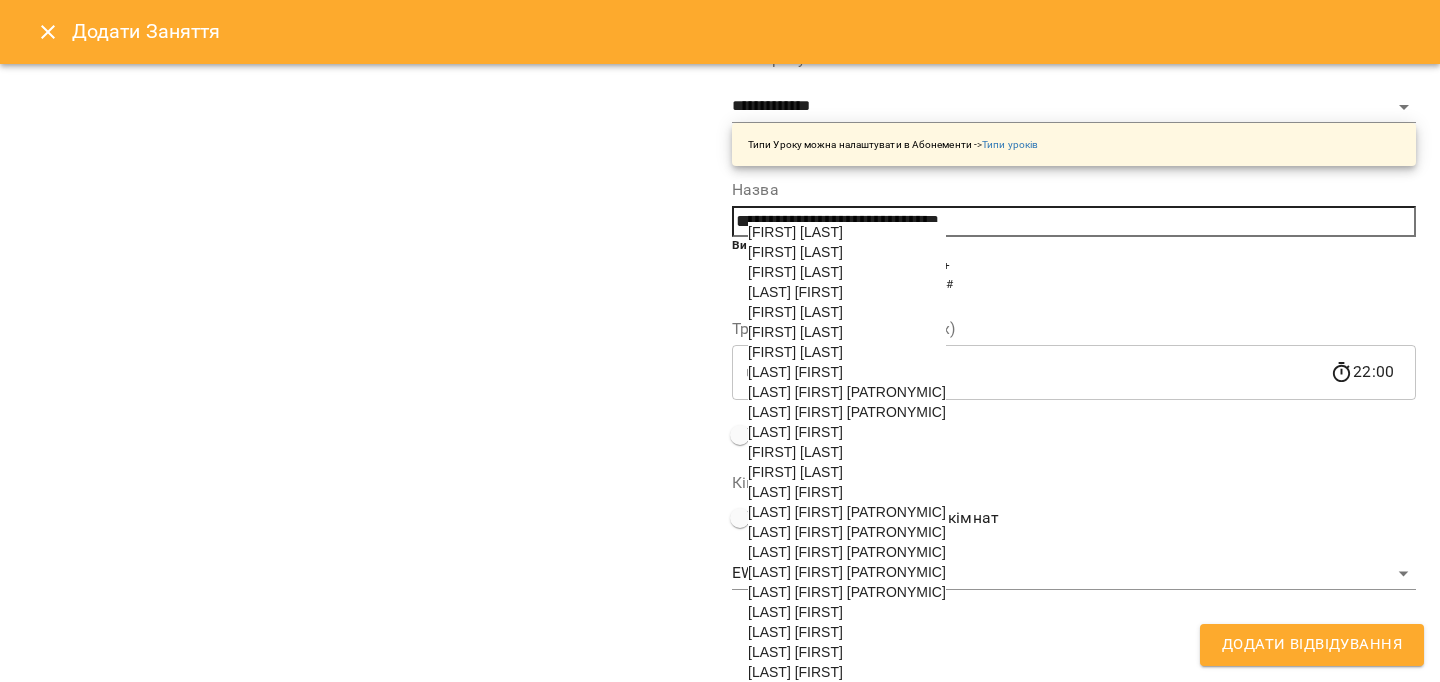 scroll, scrollTop: 314, scrollLeft: 0, axis: vertical 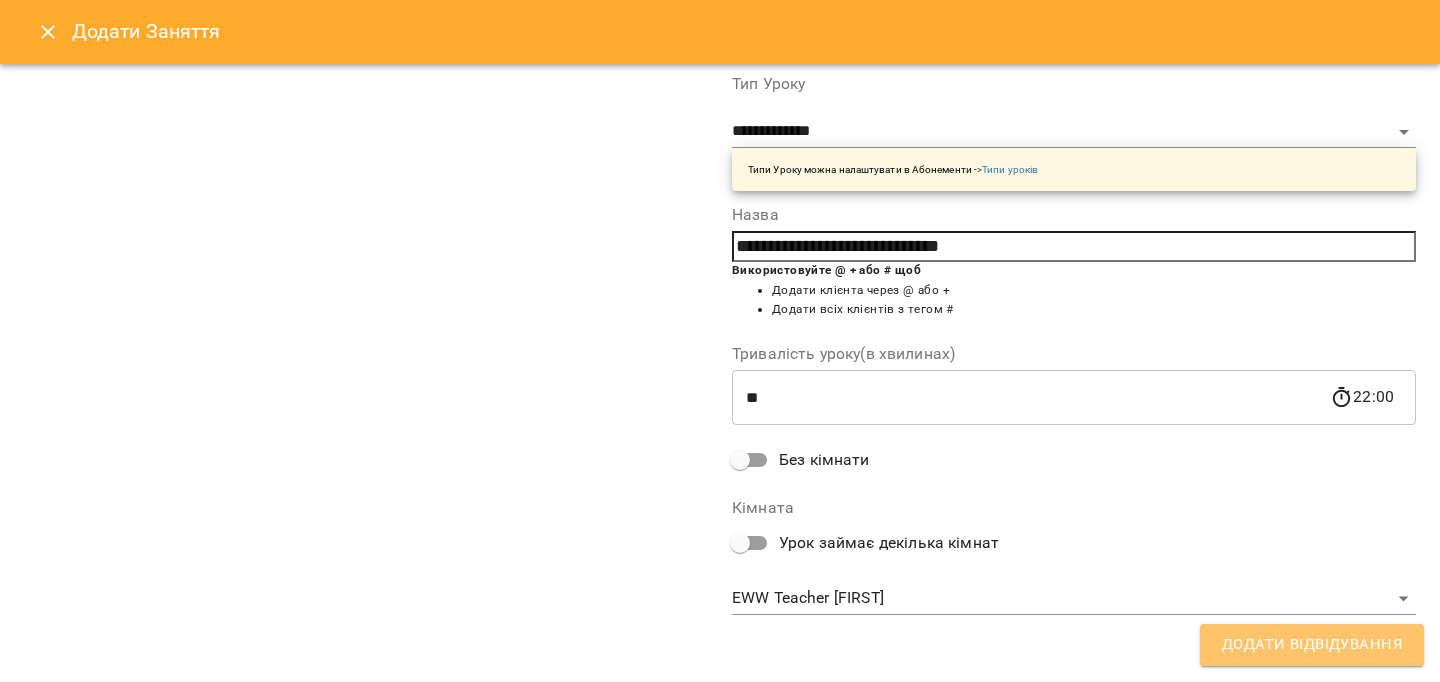 click on "Додати Відвідування" at bounding box center (1312, 645) 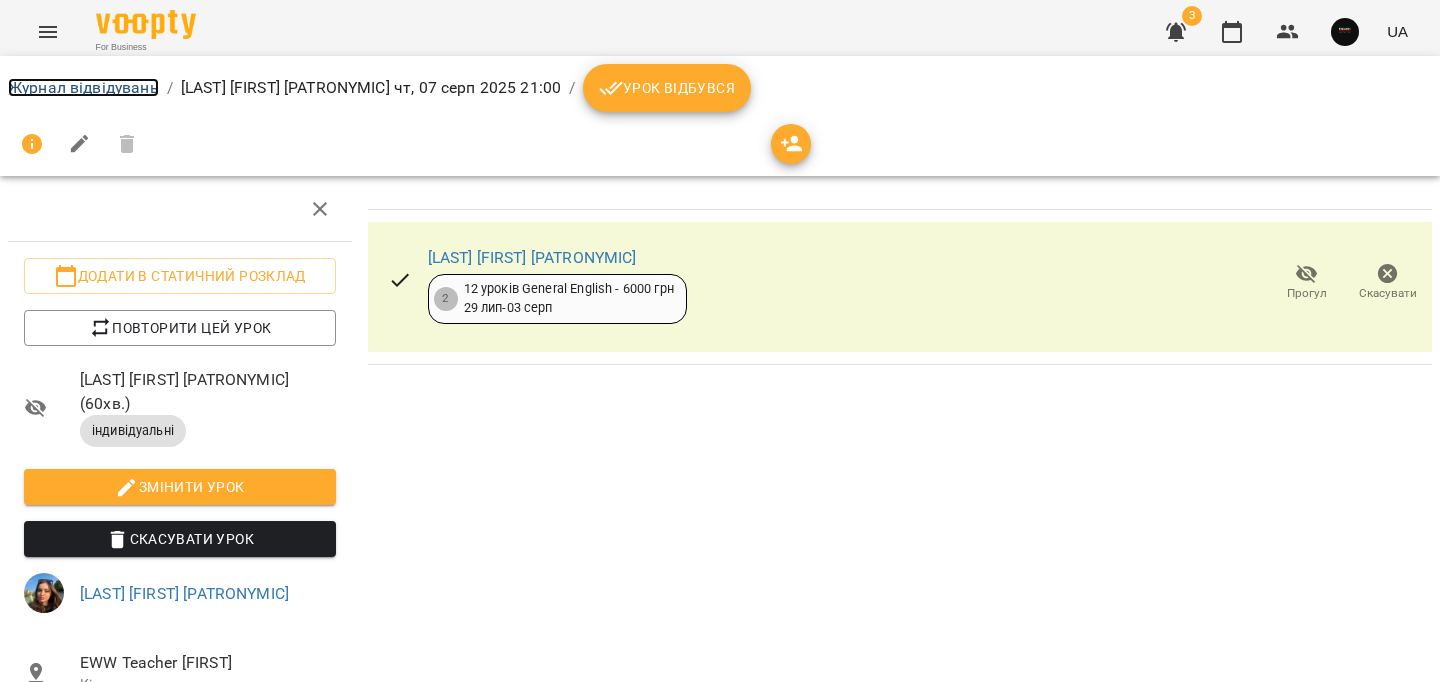 click on "Журнал відвідувань" at bounding box center (83, 87) 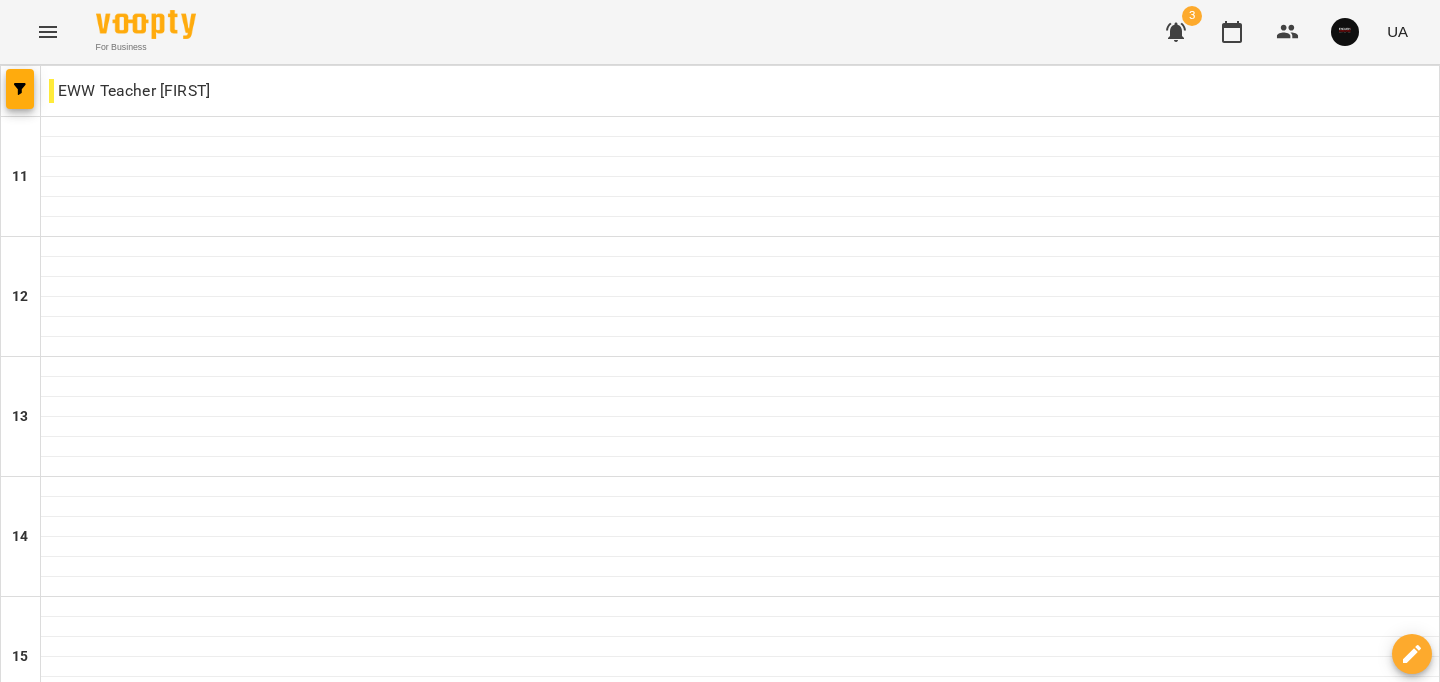 scroll, scrollTop: 1008, scrollLeft: 0, axis: vertical 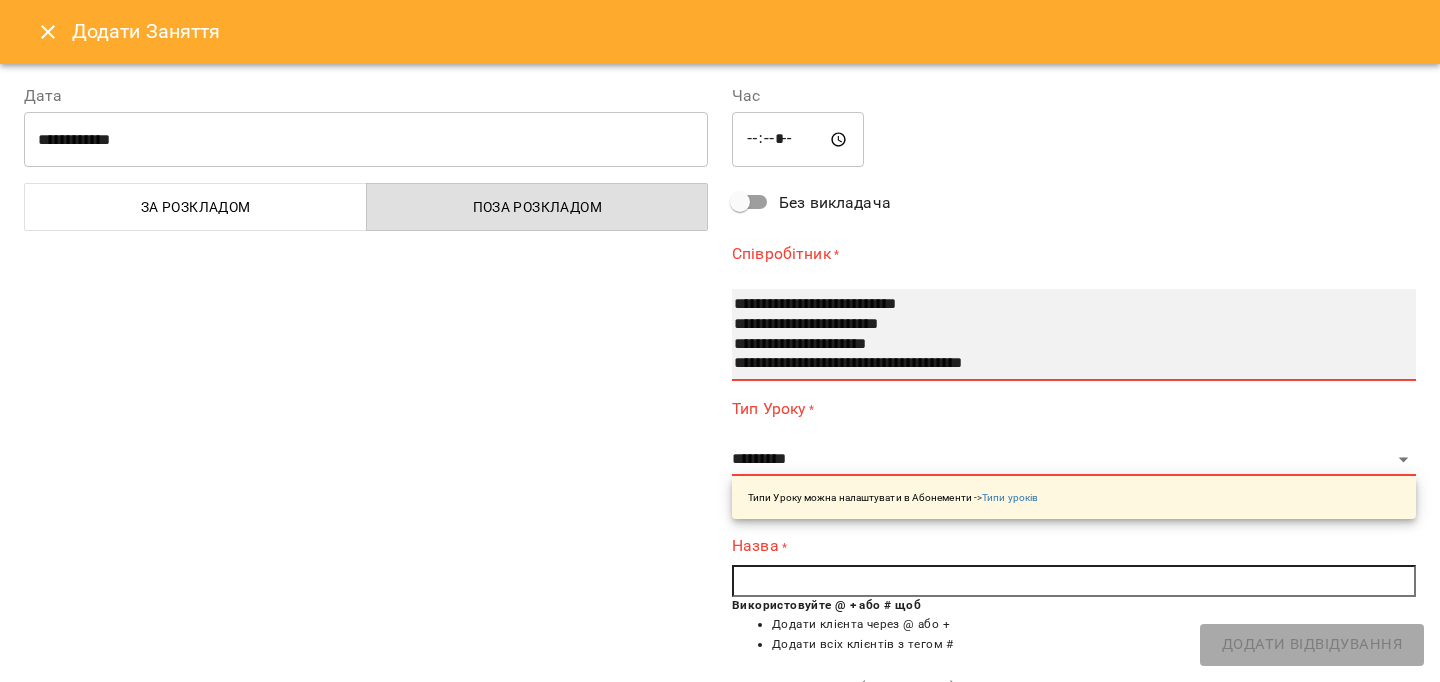 select on "**********" 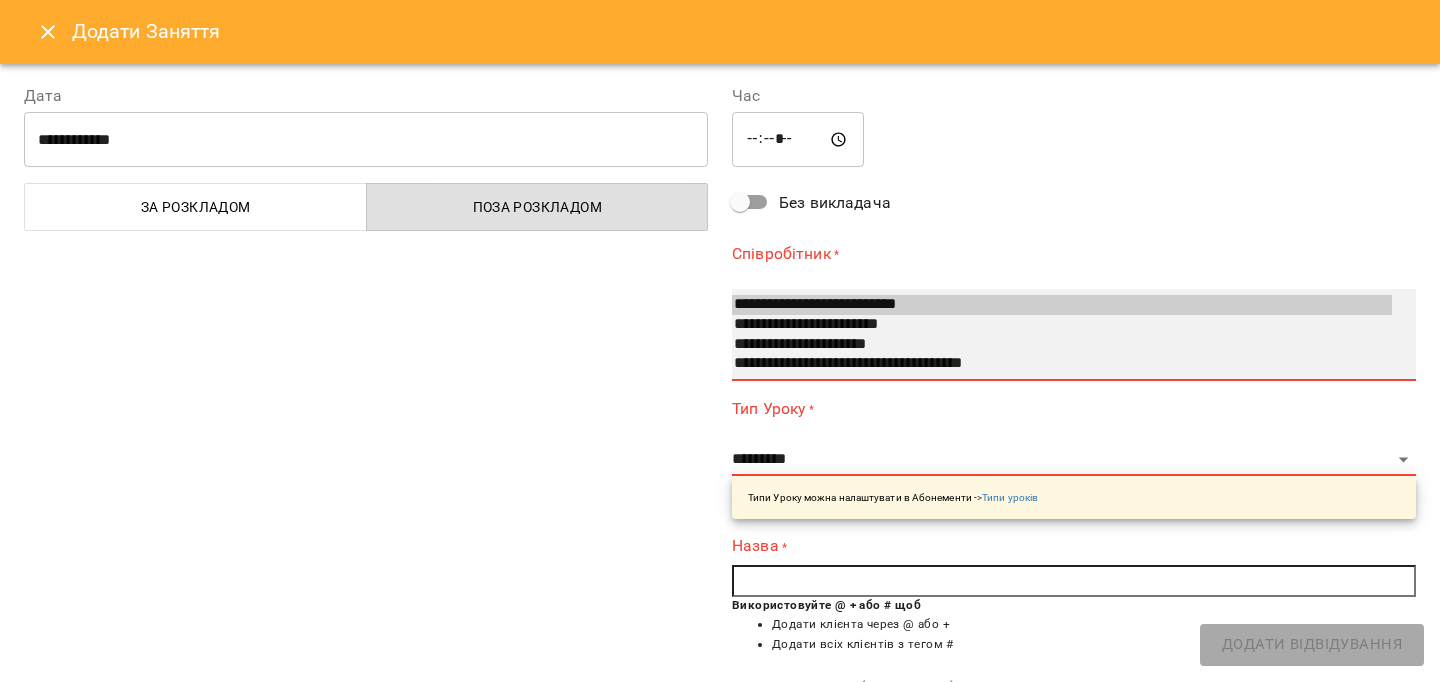 click on "**********" at bounding box center (1062, 325) 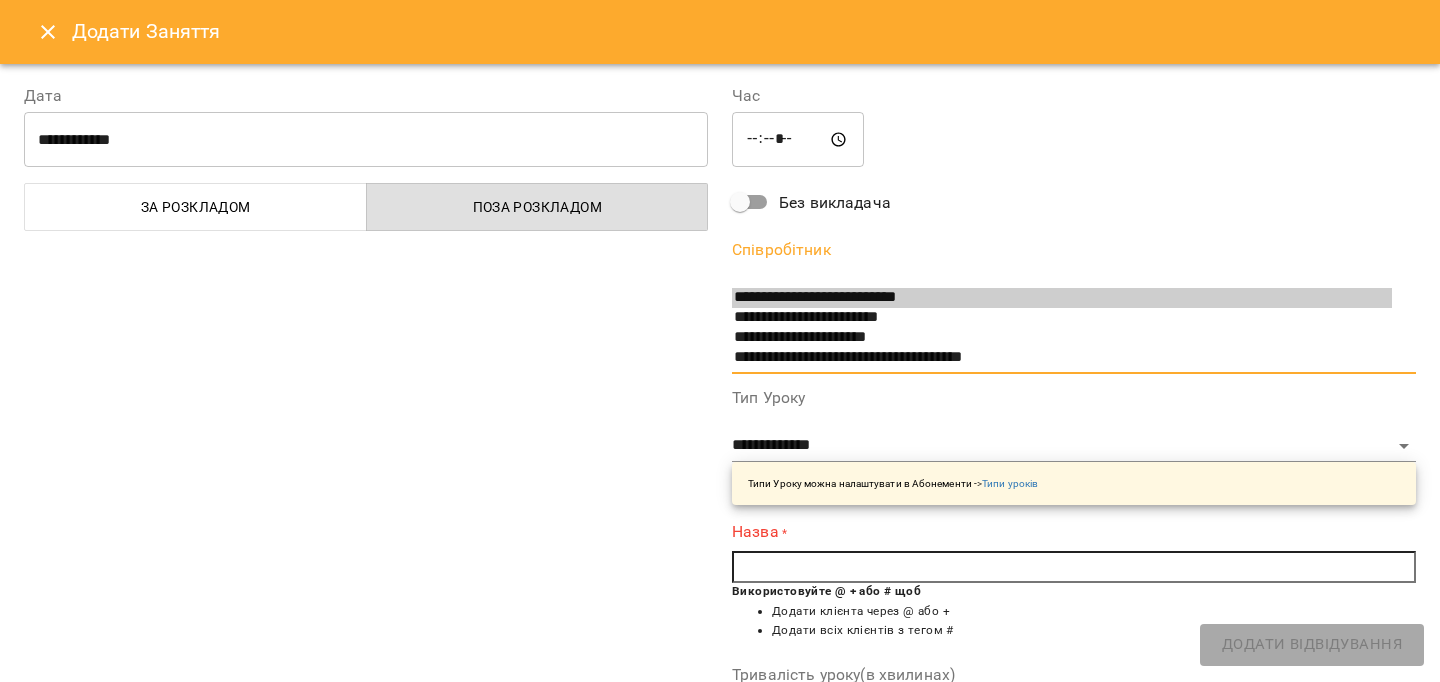 click at bounding box center [1074, 567] 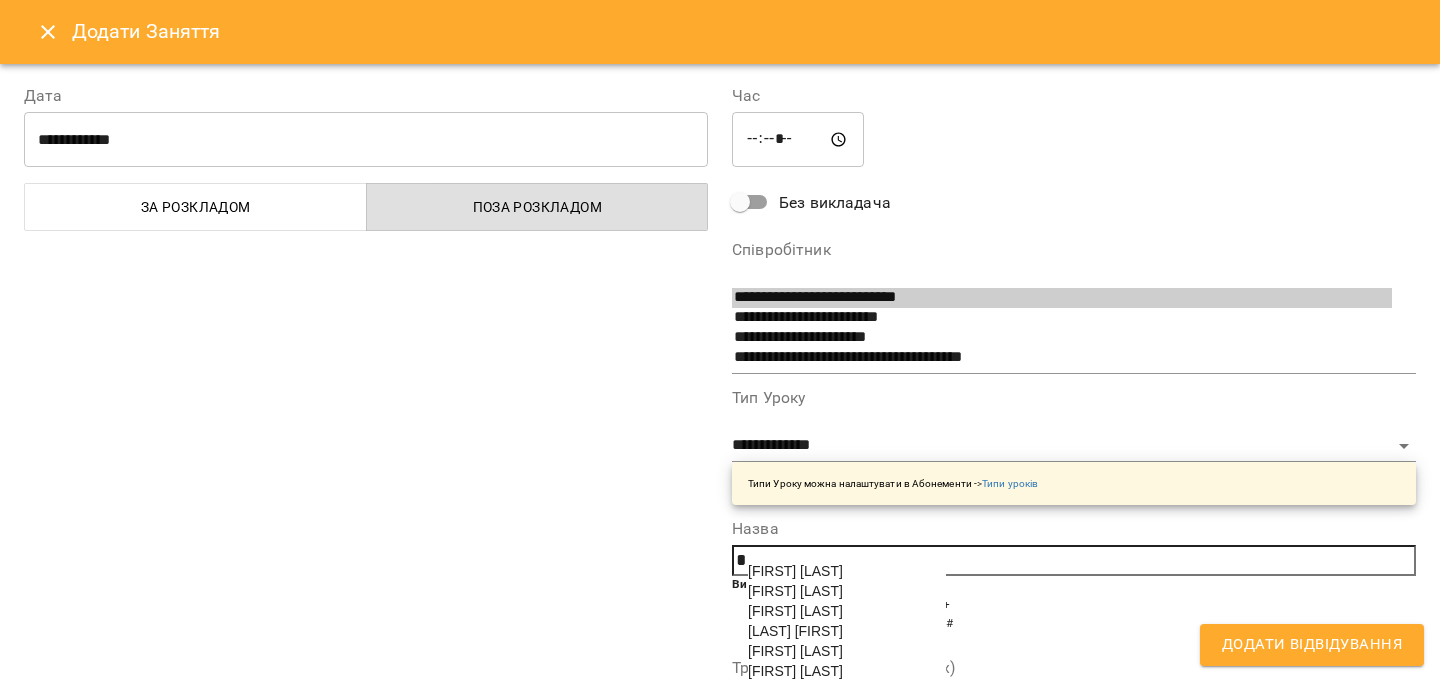 scroll, scrollTop: 404, scrollLeft: 0, axis: vertical 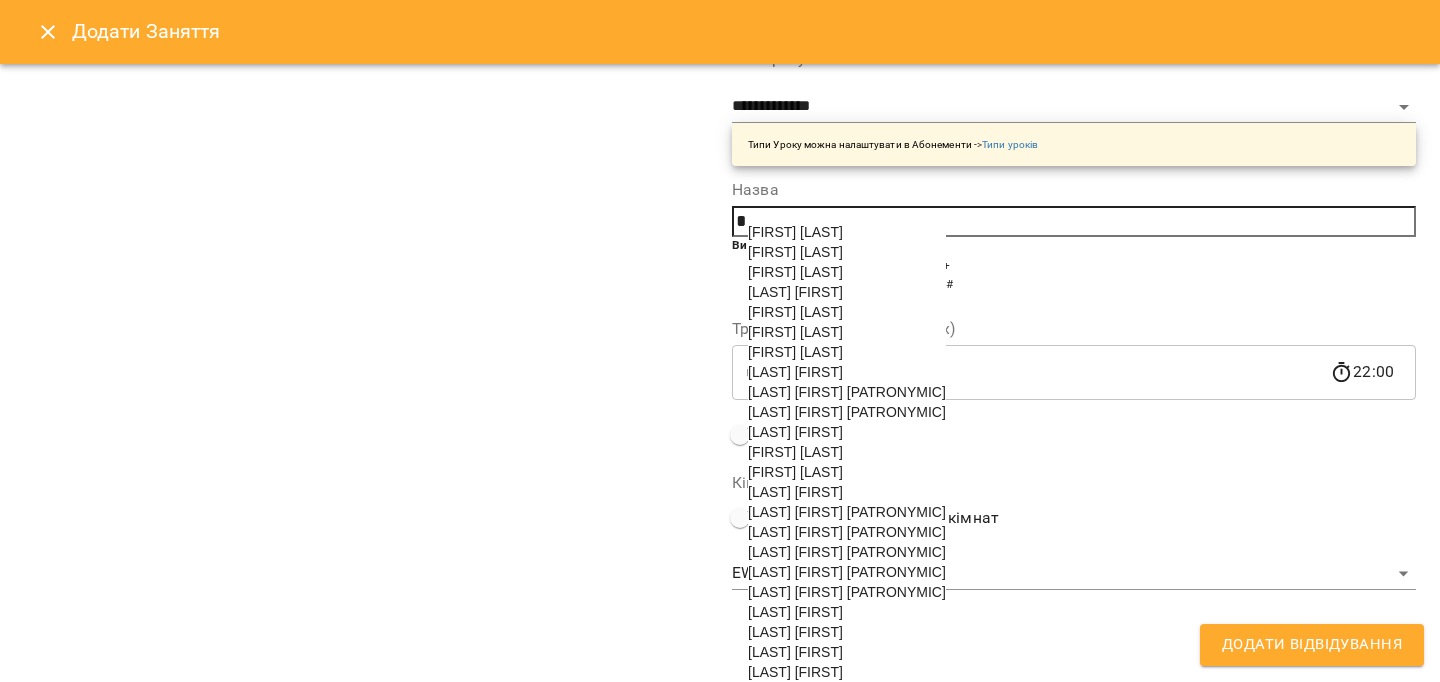 click on "[LAST] [FIRST] [PATRONYMIC]" at bounding box center [847, 592] 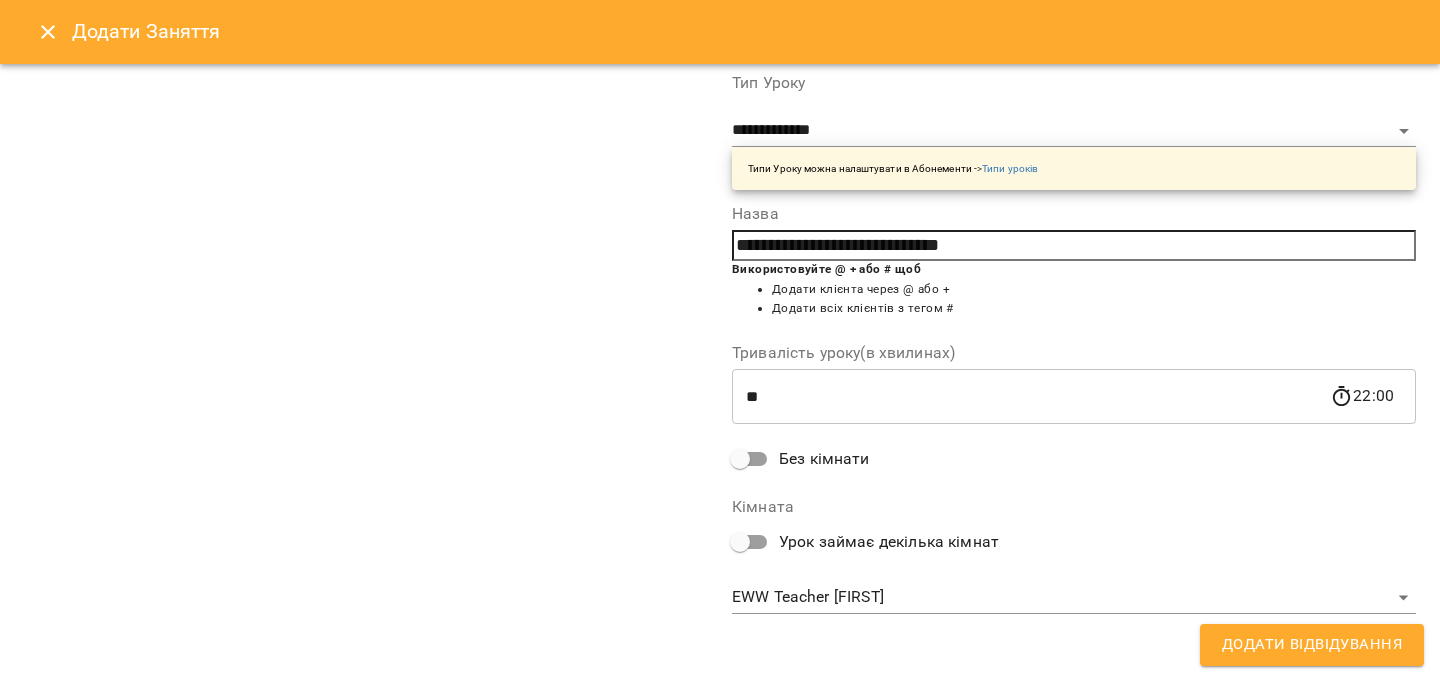 scroll, scrollTop: 314, scrollLeft: 0, axis: vertical 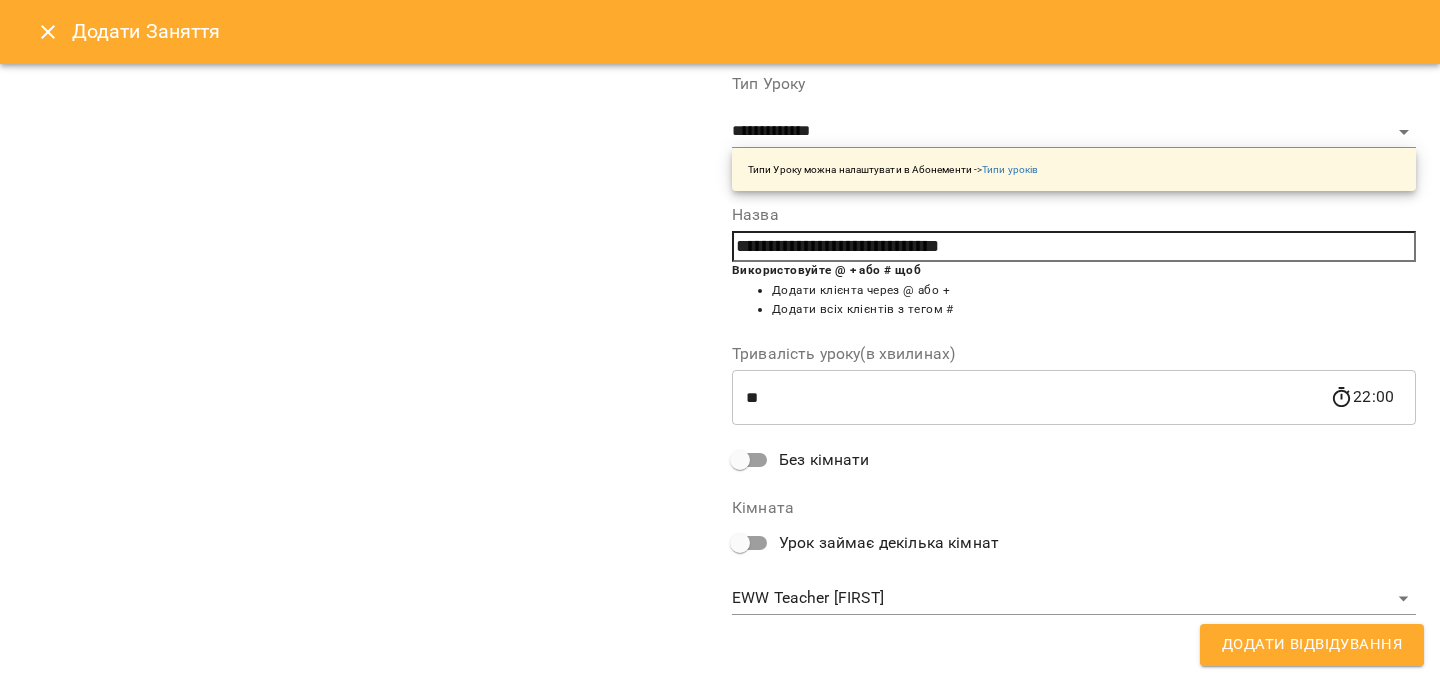 drag, startPoint x: 1348, startPoint y: 632, endPoint x: 1227, endPoint y: 597, distance: 125.96031 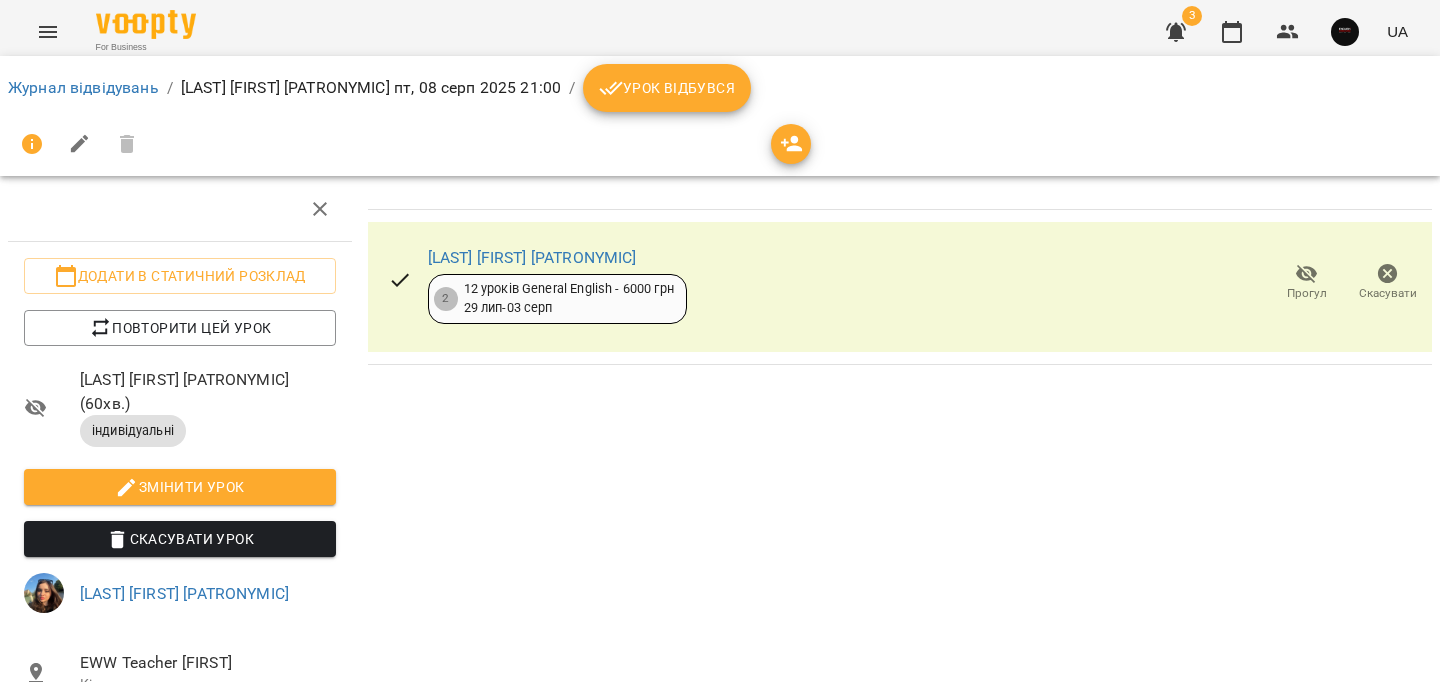click on "Журнал відвідувань" at bounding box center (83, 88) 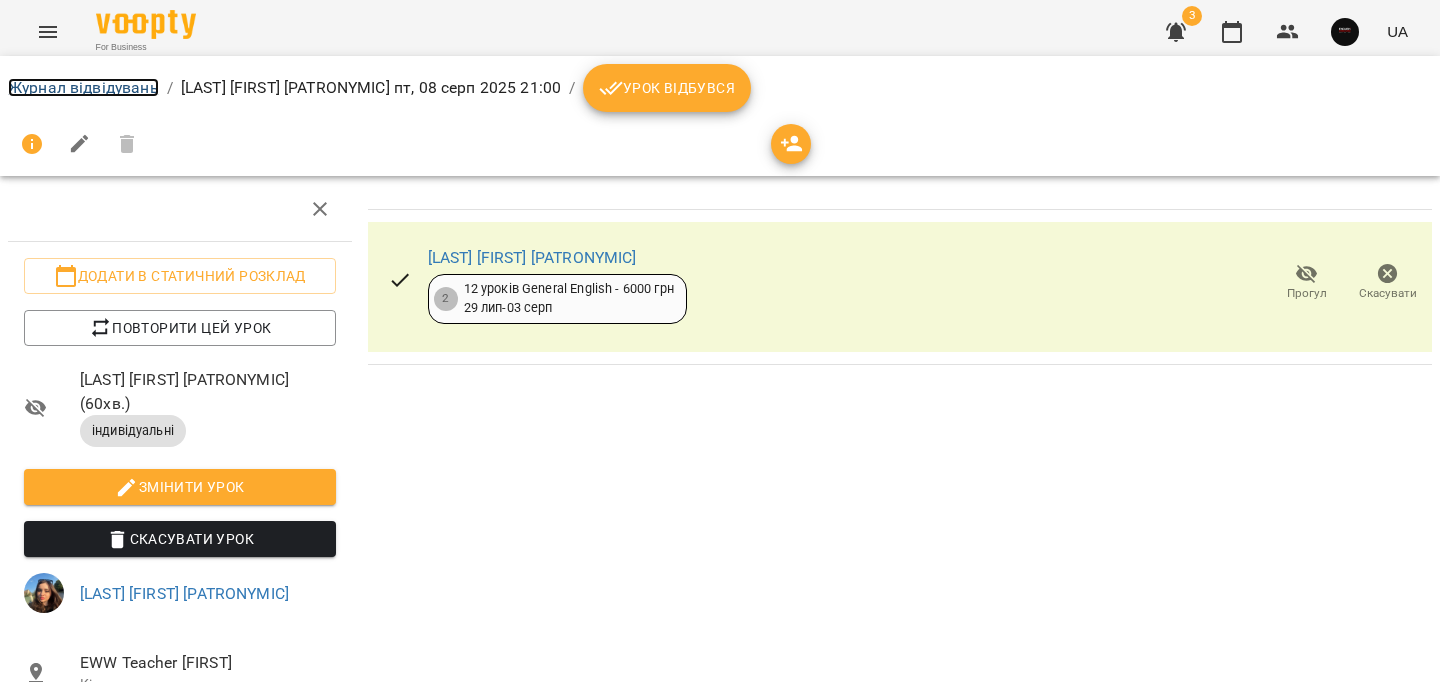 click on "Журнал відвідувань" at bounding box center (83, 87) 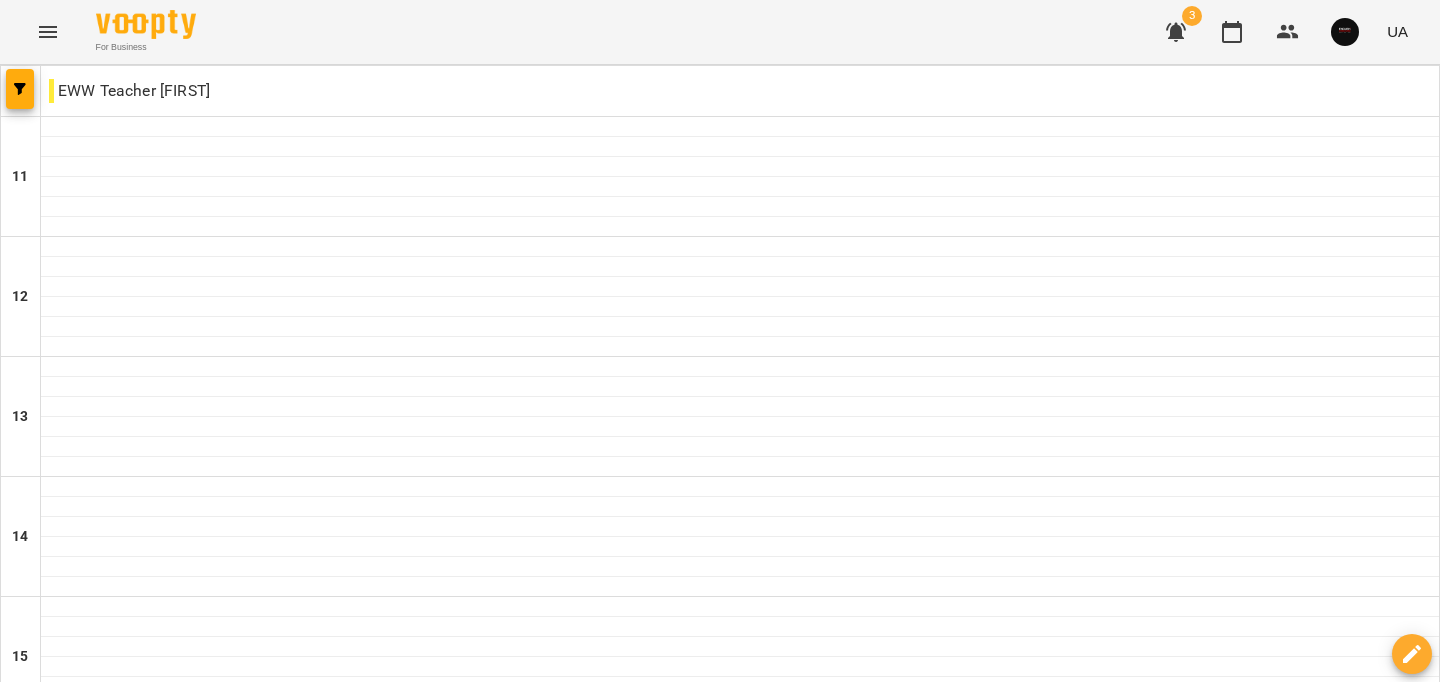scroll, scrollTop: 1008, scrollLeft: 0, axis: vertical 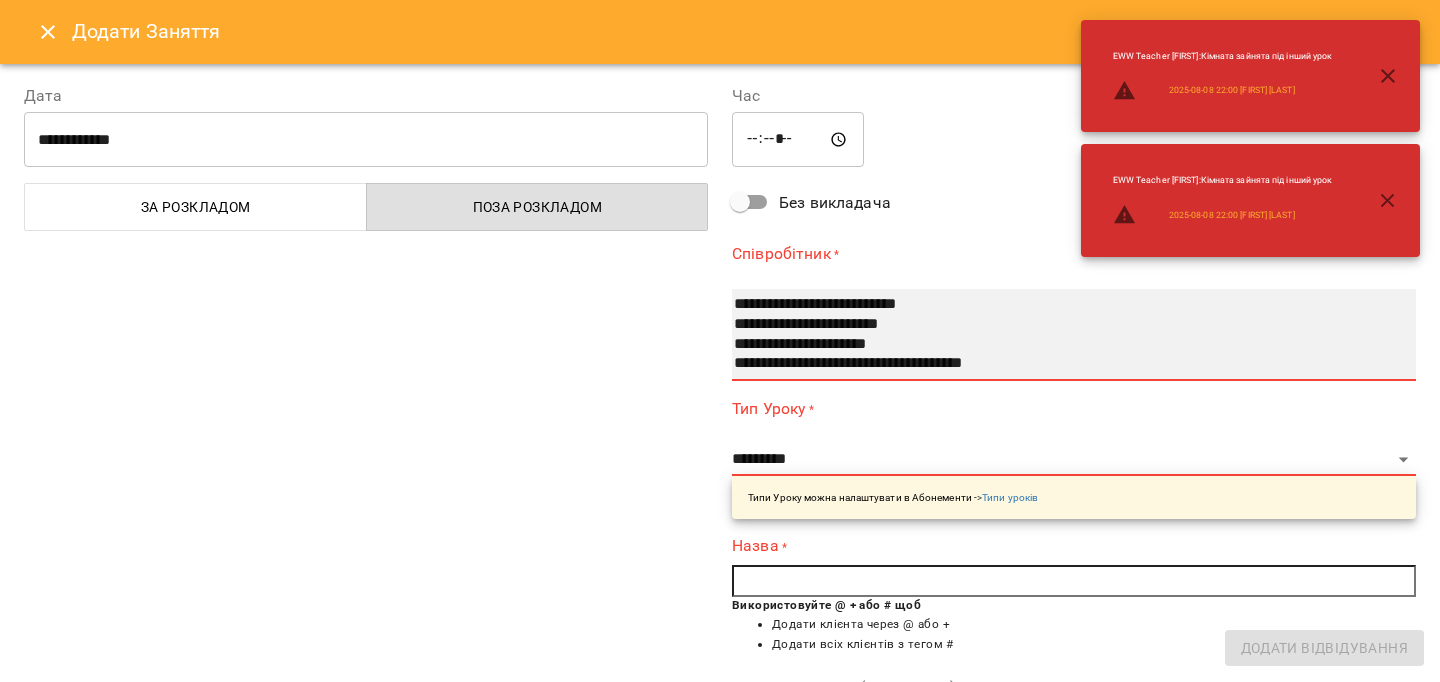 select on "**********" 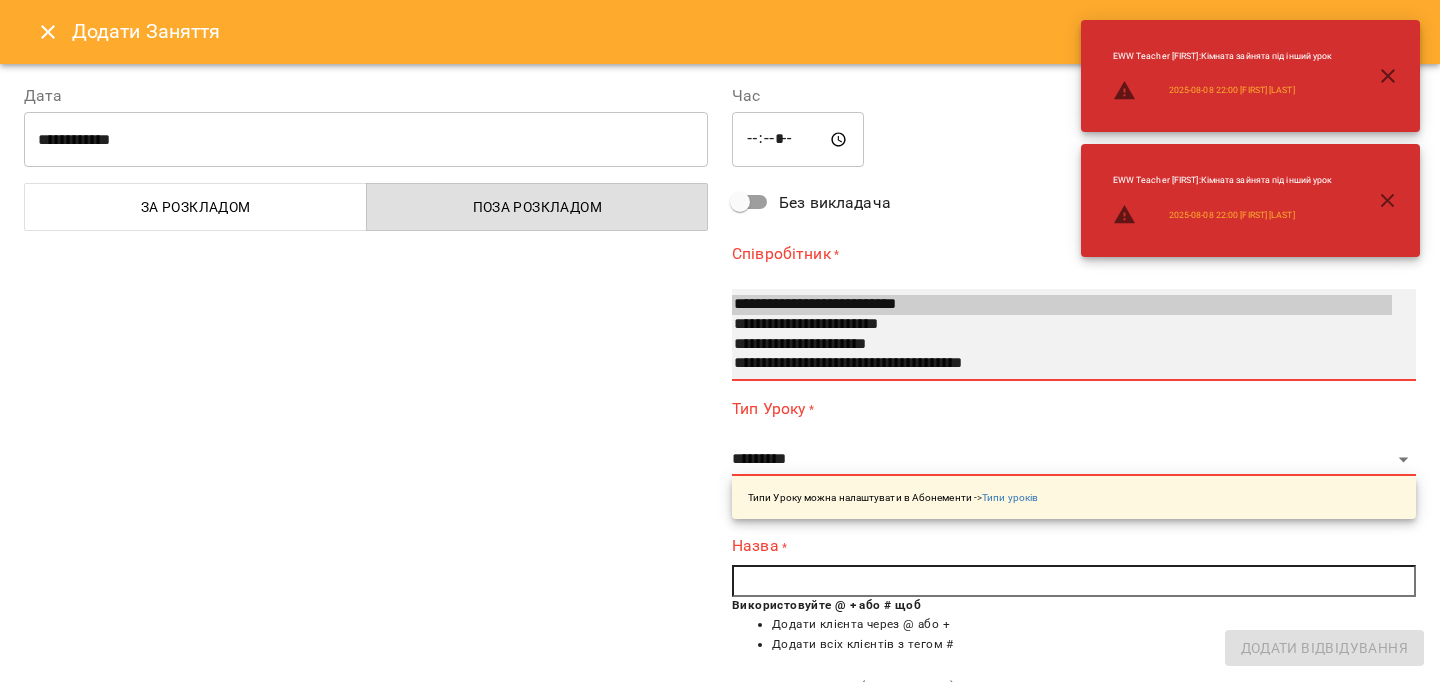 click on "**********" at bounding box center (1062, 325) 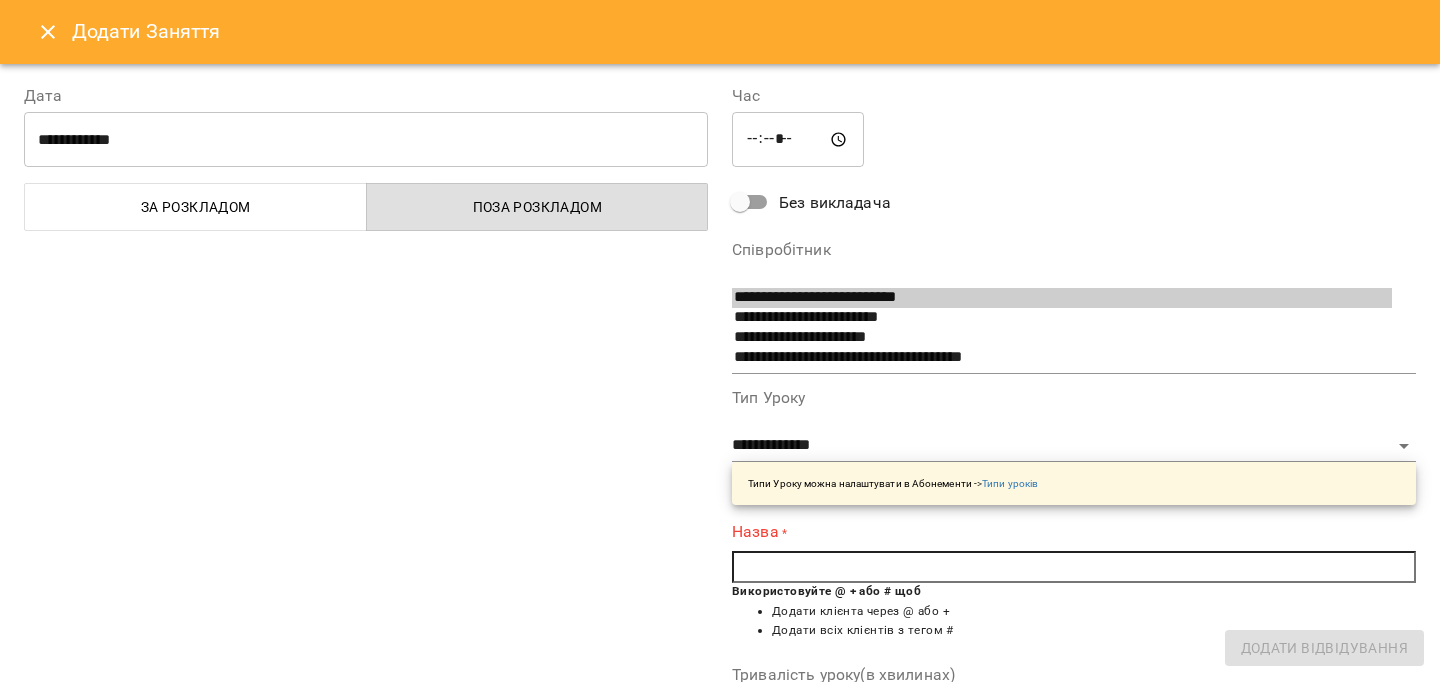 click at bounding box center [1074, 567] 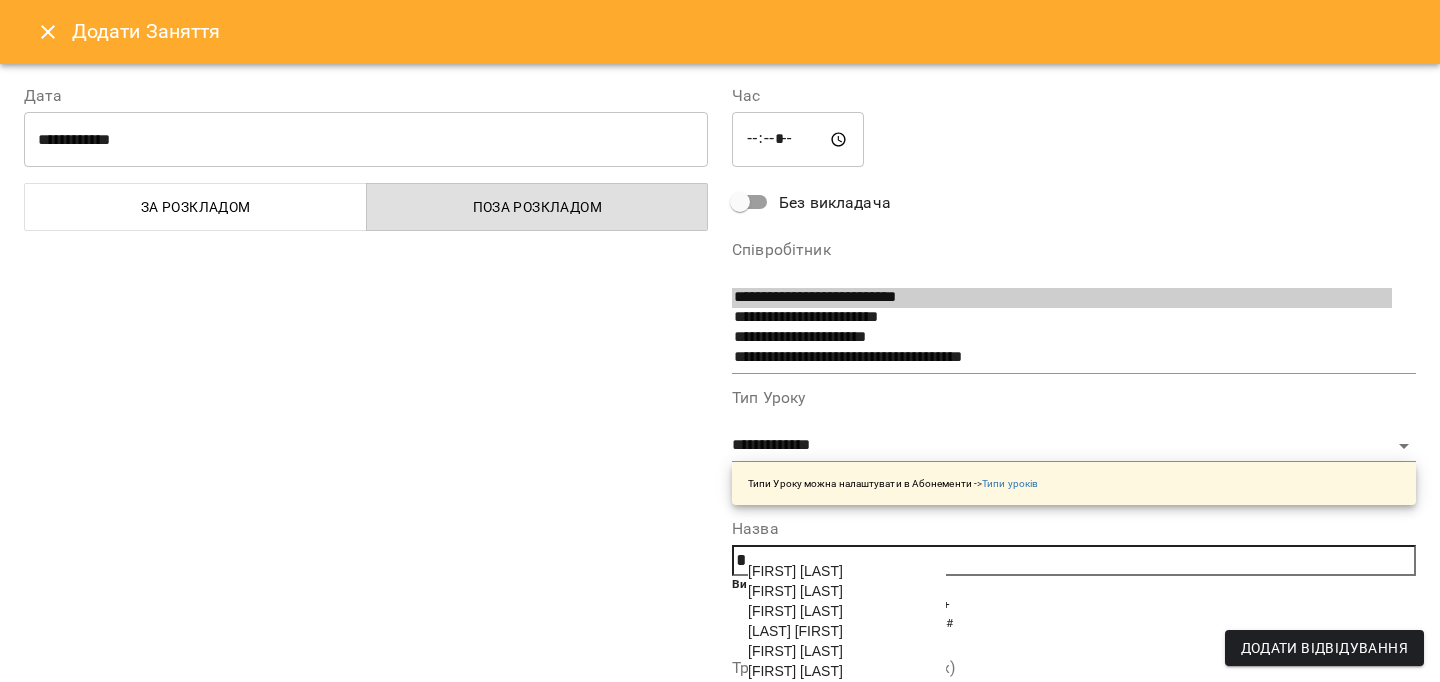 click on "[FIRST] [LAST]" at bounding box center [795, 611] 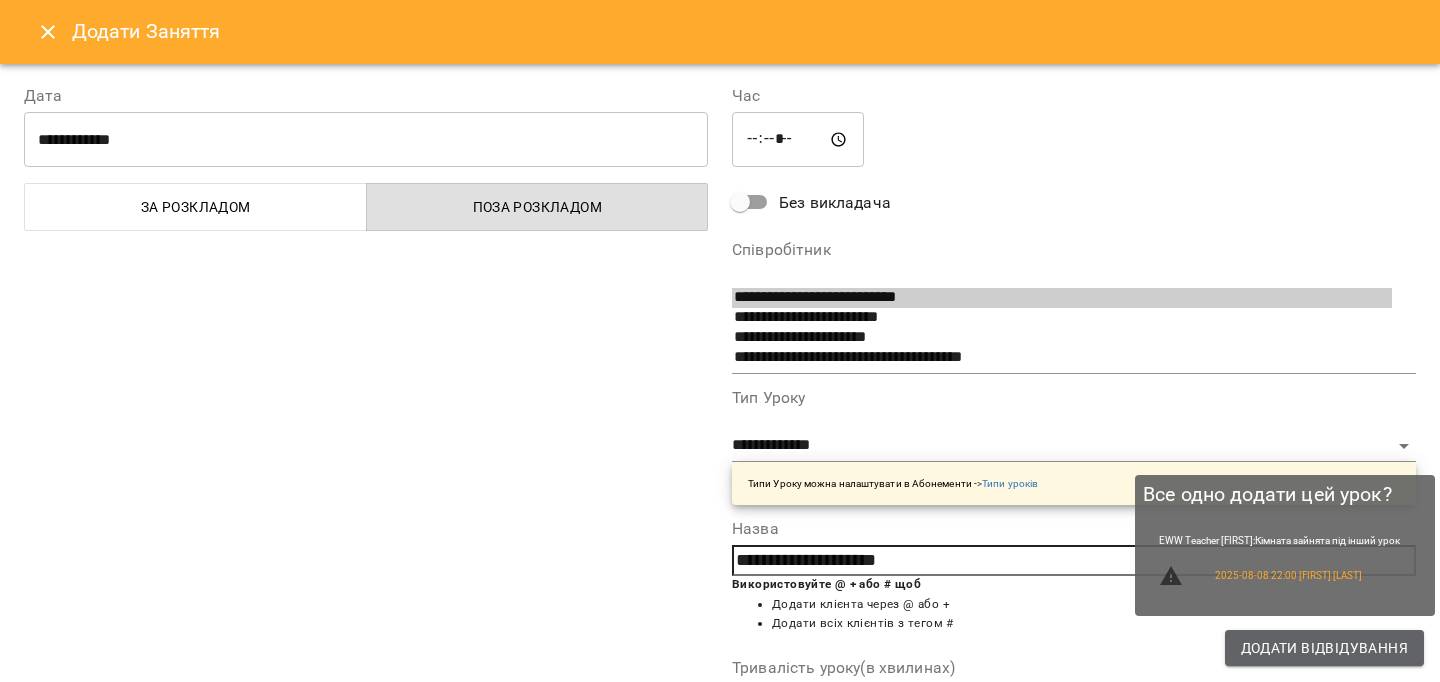 click on "Додати Відвідування" at bounding box center (1324, 648) 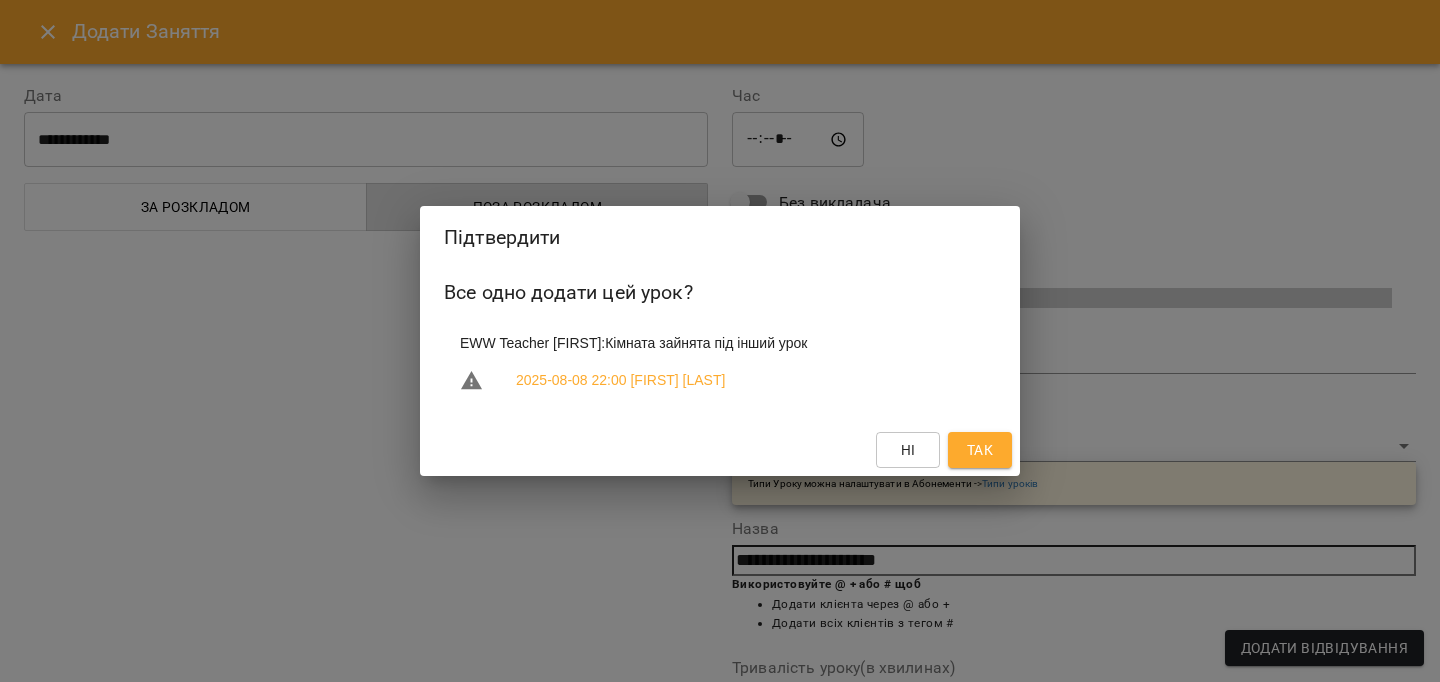 click on "Так" at bounding box center (980, 450) 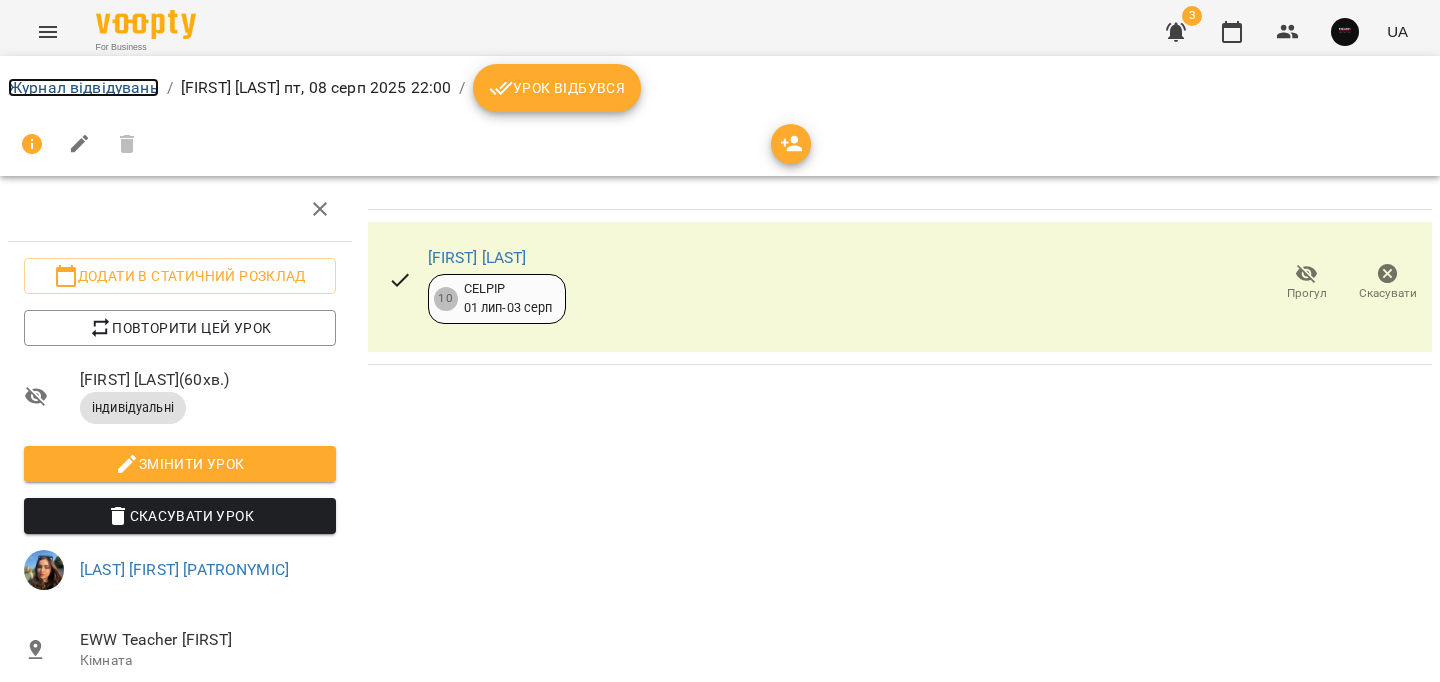 click on "Журнал відвідувань" at bounding box center (83, 87) 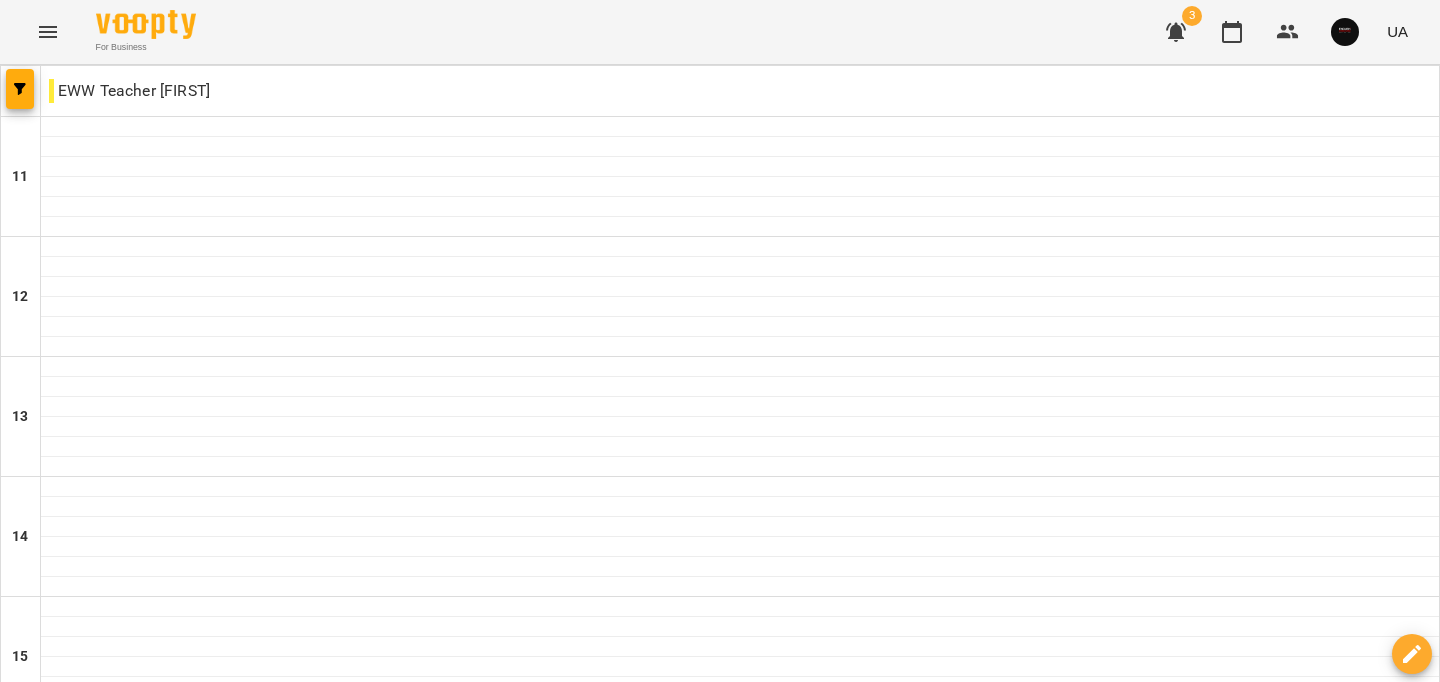 scroll, scrollTop: 1008, scrollLeft: 0, axis: vertical 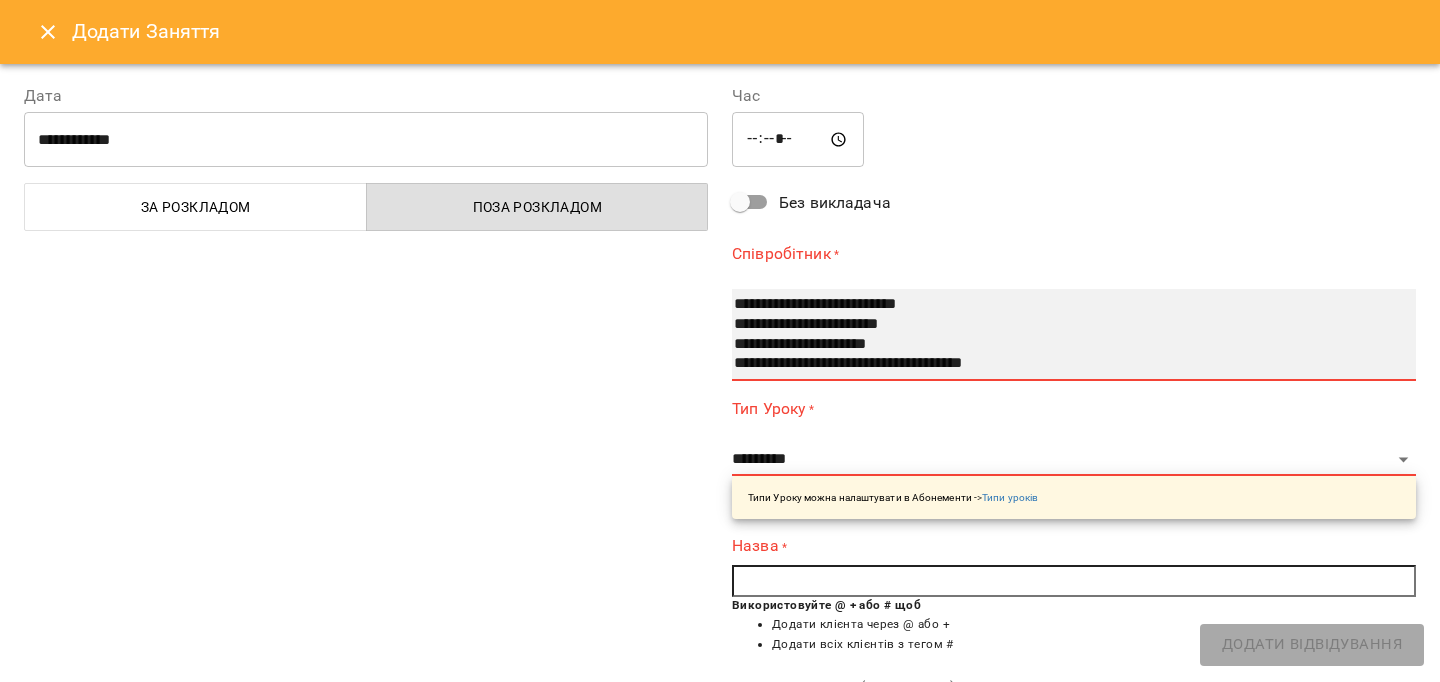 select on "**********" 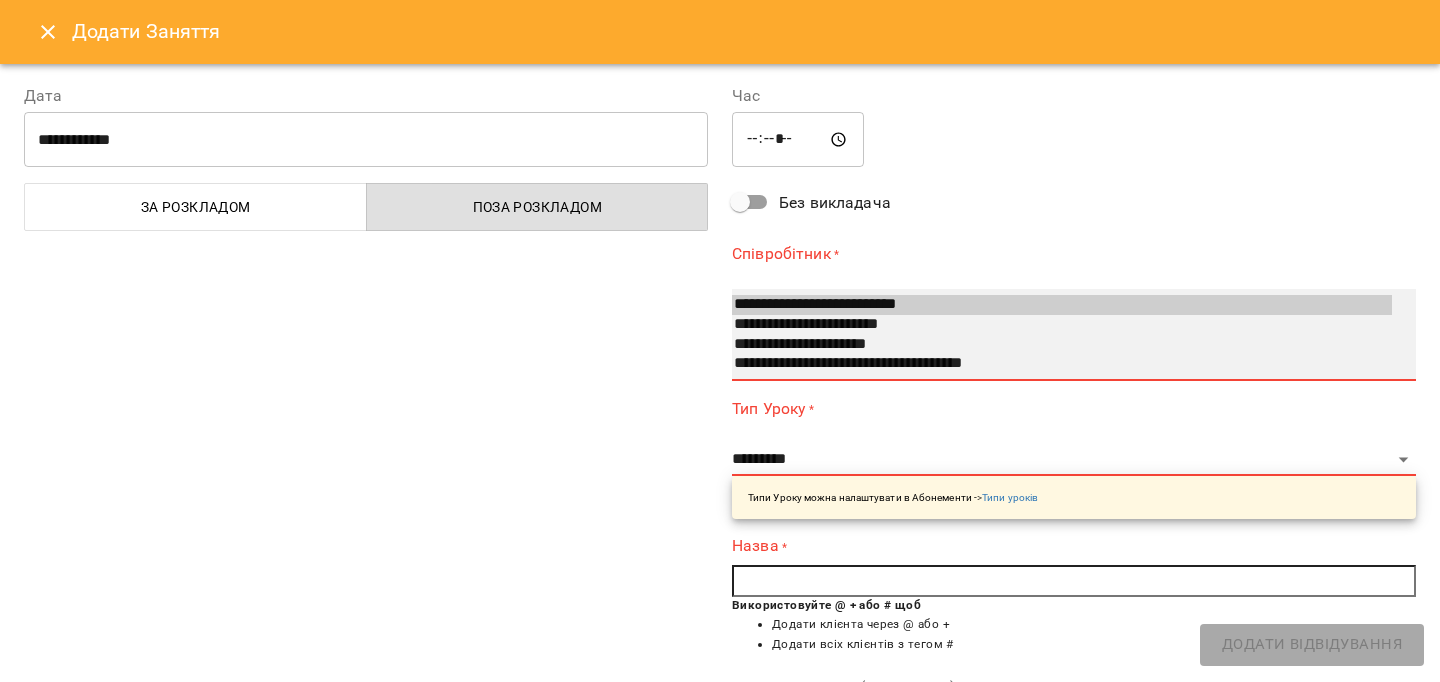 click on "**********" at bounding box center [1062, 325] 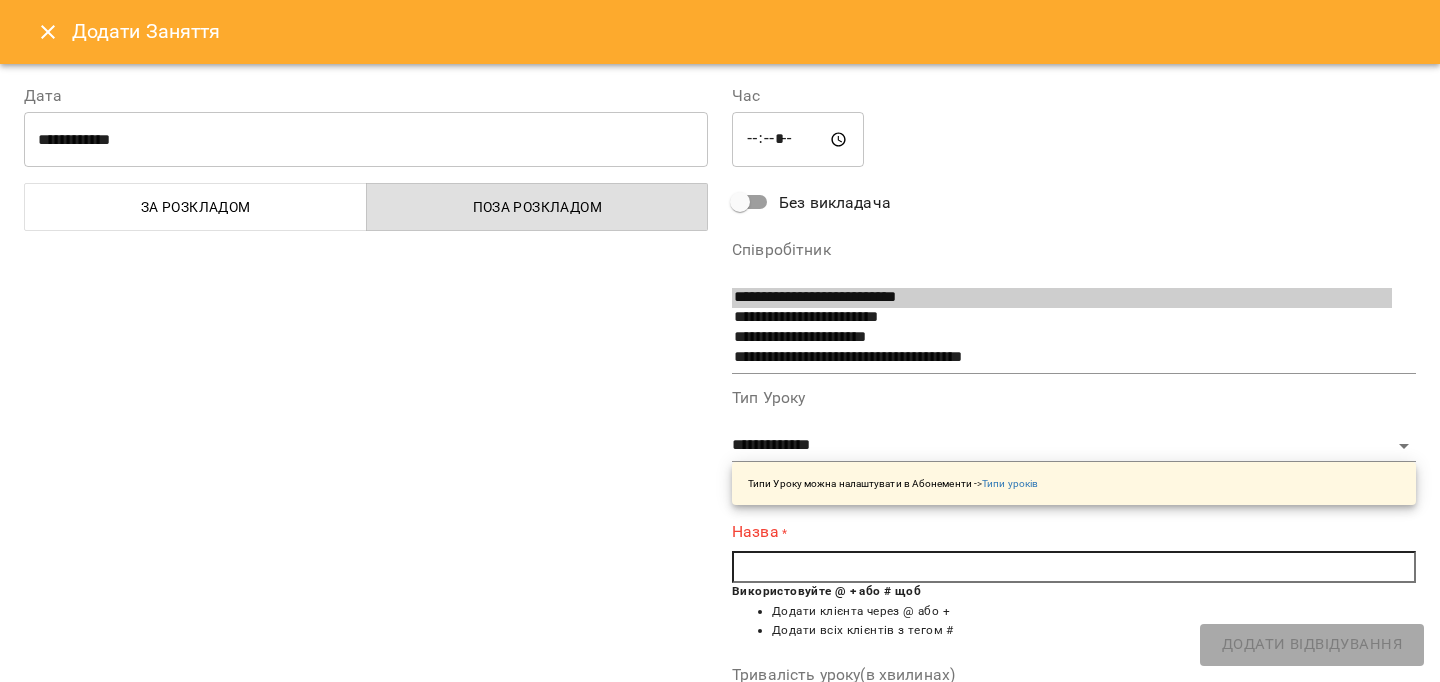 click at bounding box center [1074, 567] 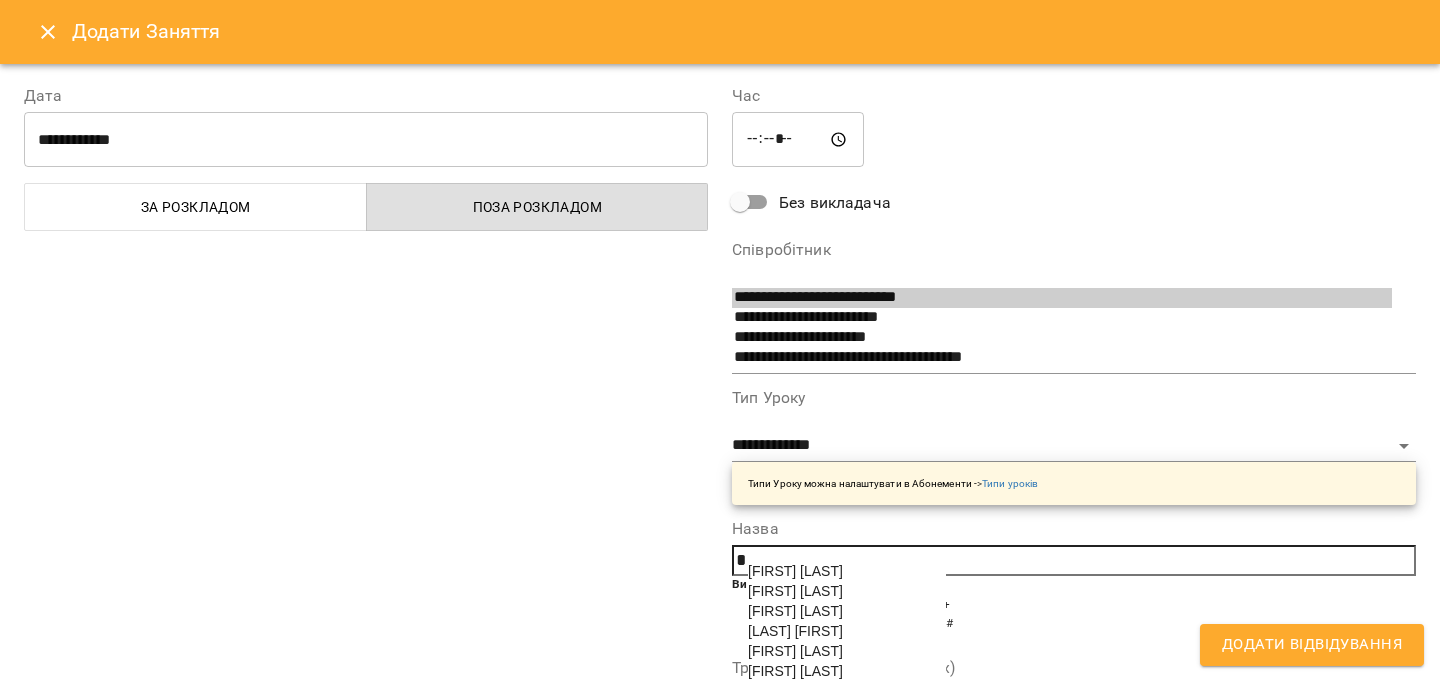 click on "[FIRST] [LAST]" at bounding box center (795, 611) 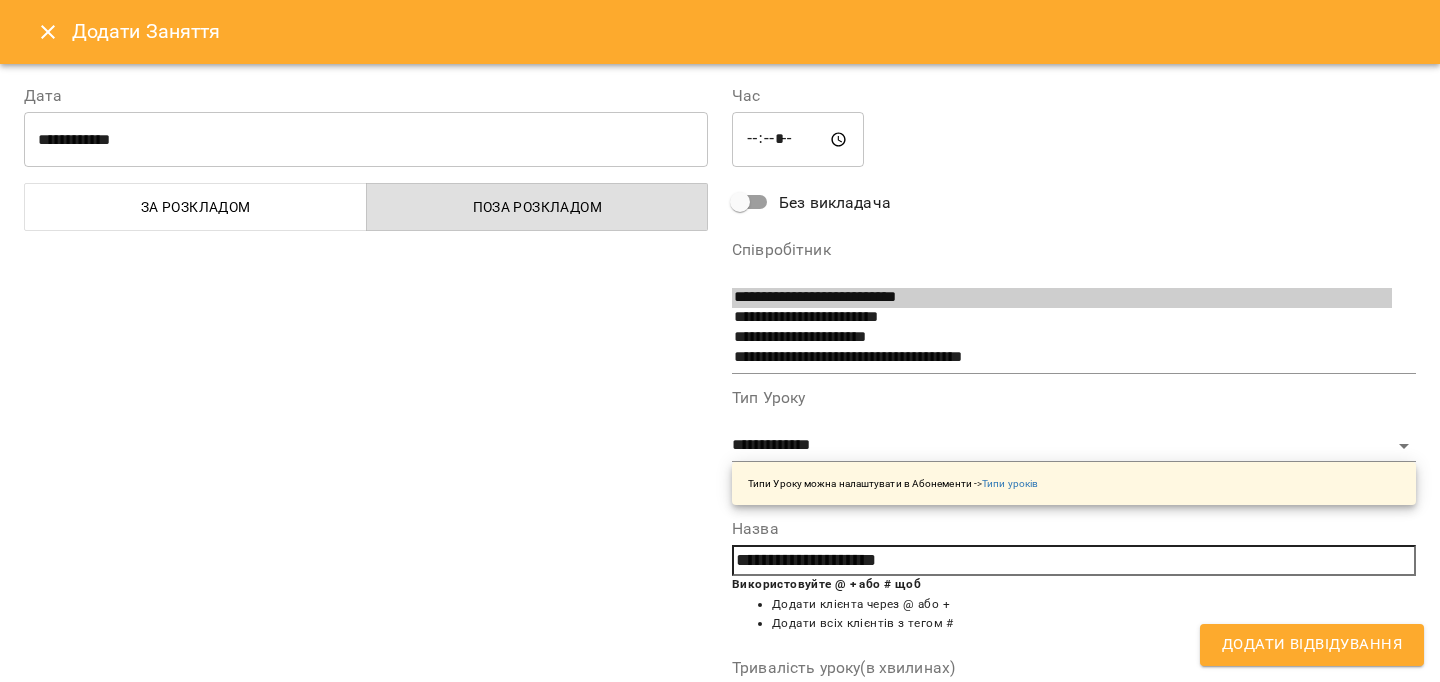 click on "Додати Відвідування" at bounding box center (1312, 645) 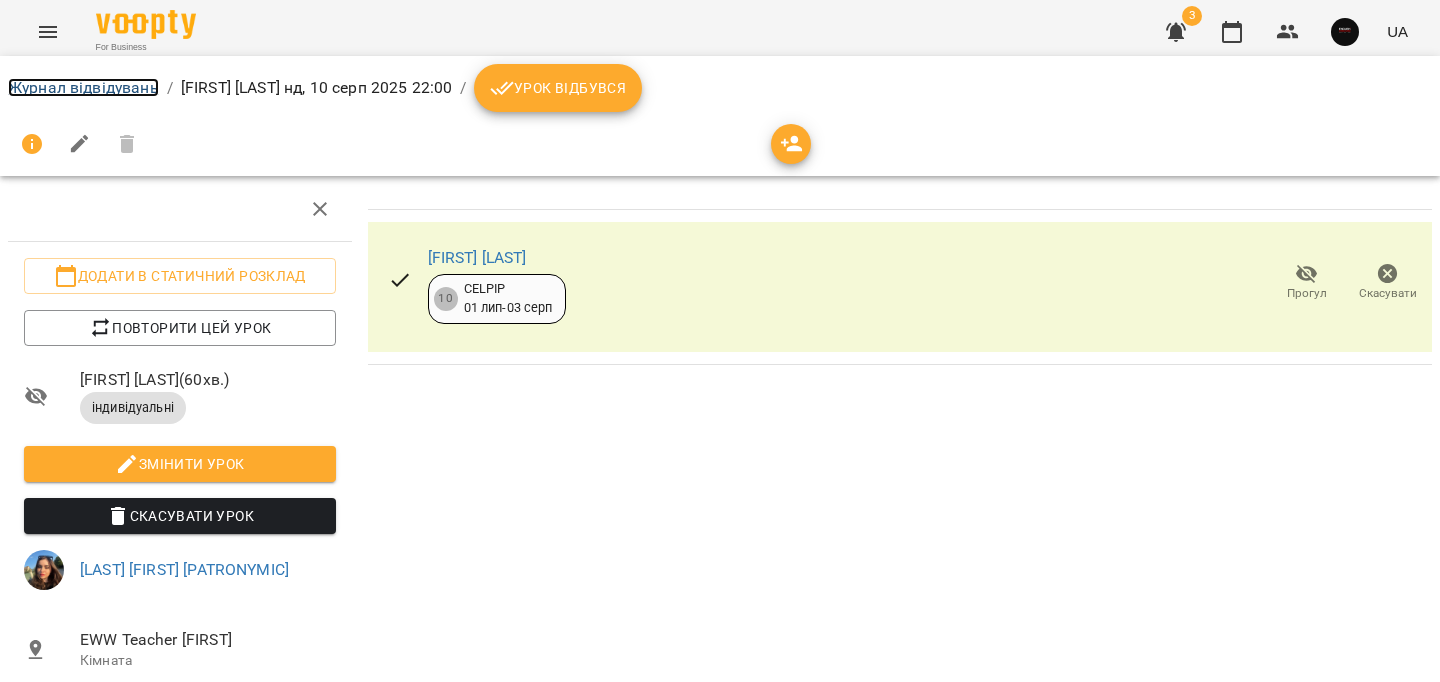 click on "Журнал відвідувань" at bounding box center [83, 87] 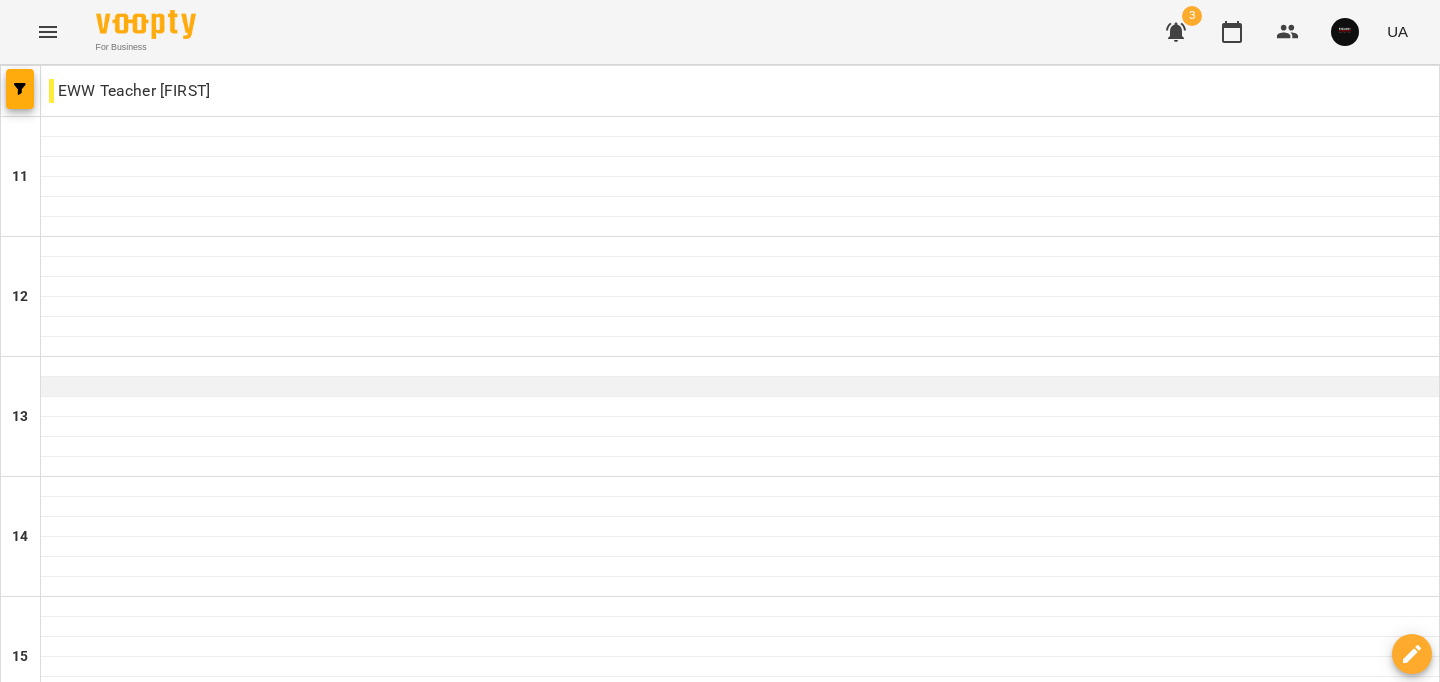 scroll, scrollTop: 1008, scrollLeft: 0, axis: vertical 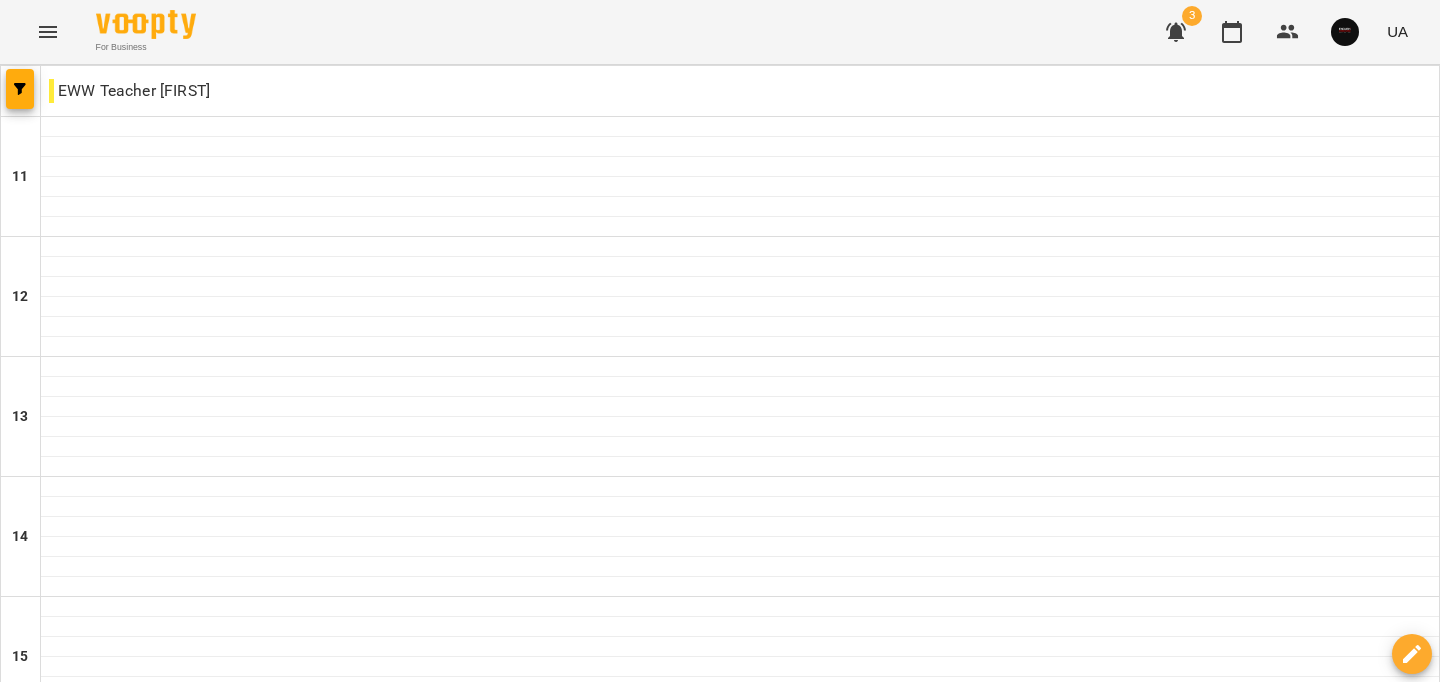click on "пн" at bounding box center (41, 1583) 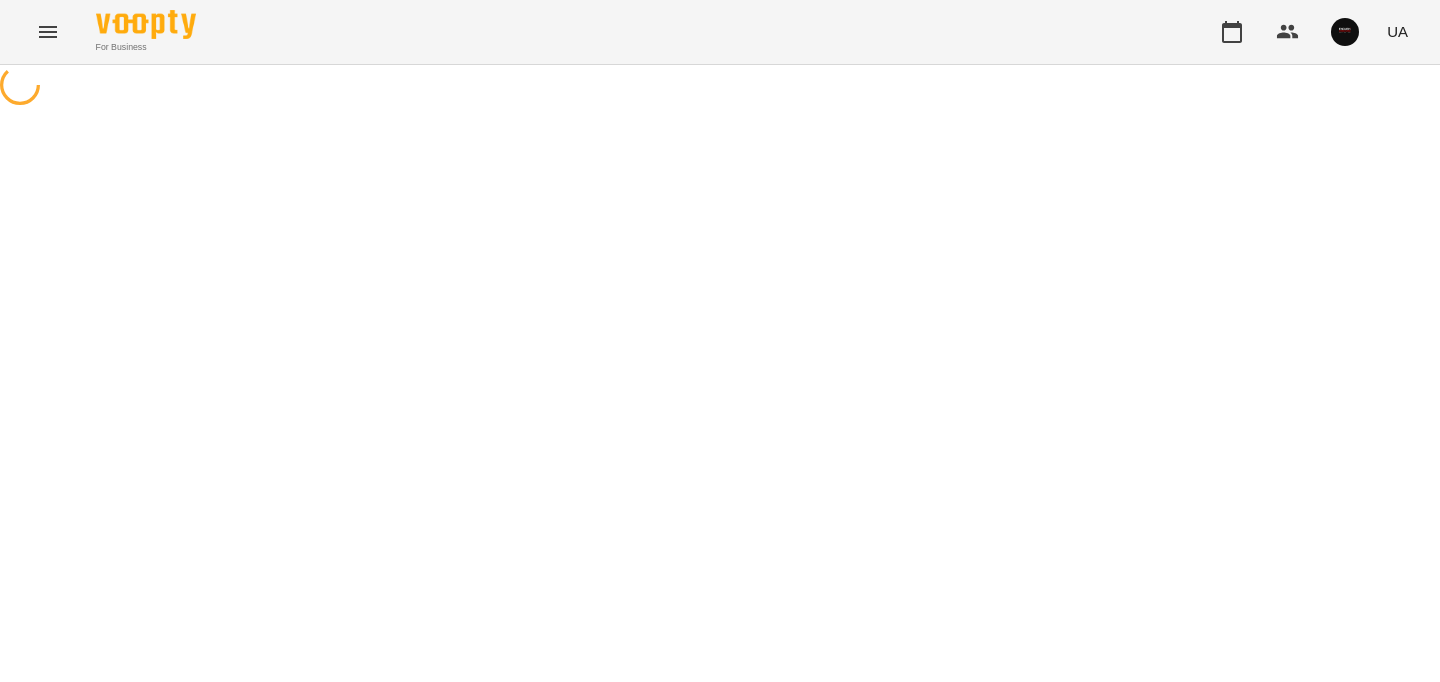 scroll, scrollTop: 0, scrollLeft: 0, axis: both 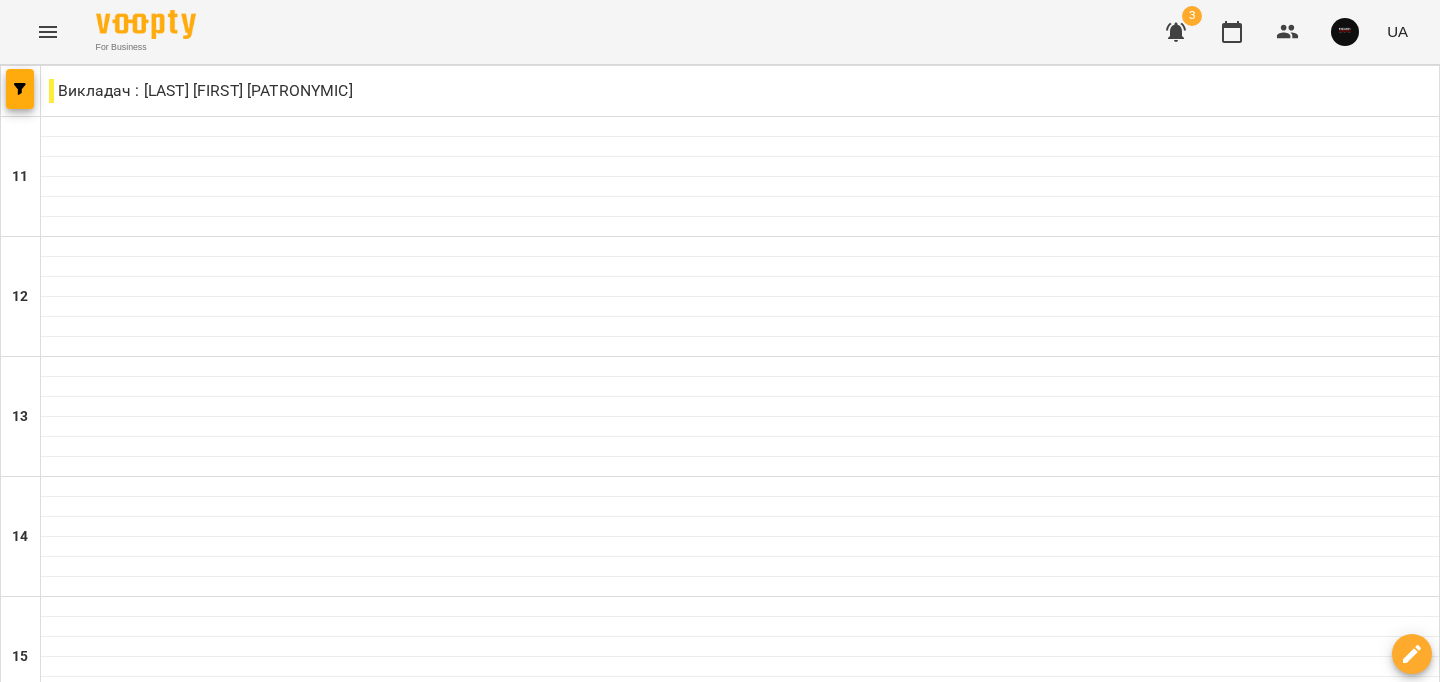 click on "вт" at bounding box center (414, 1583) 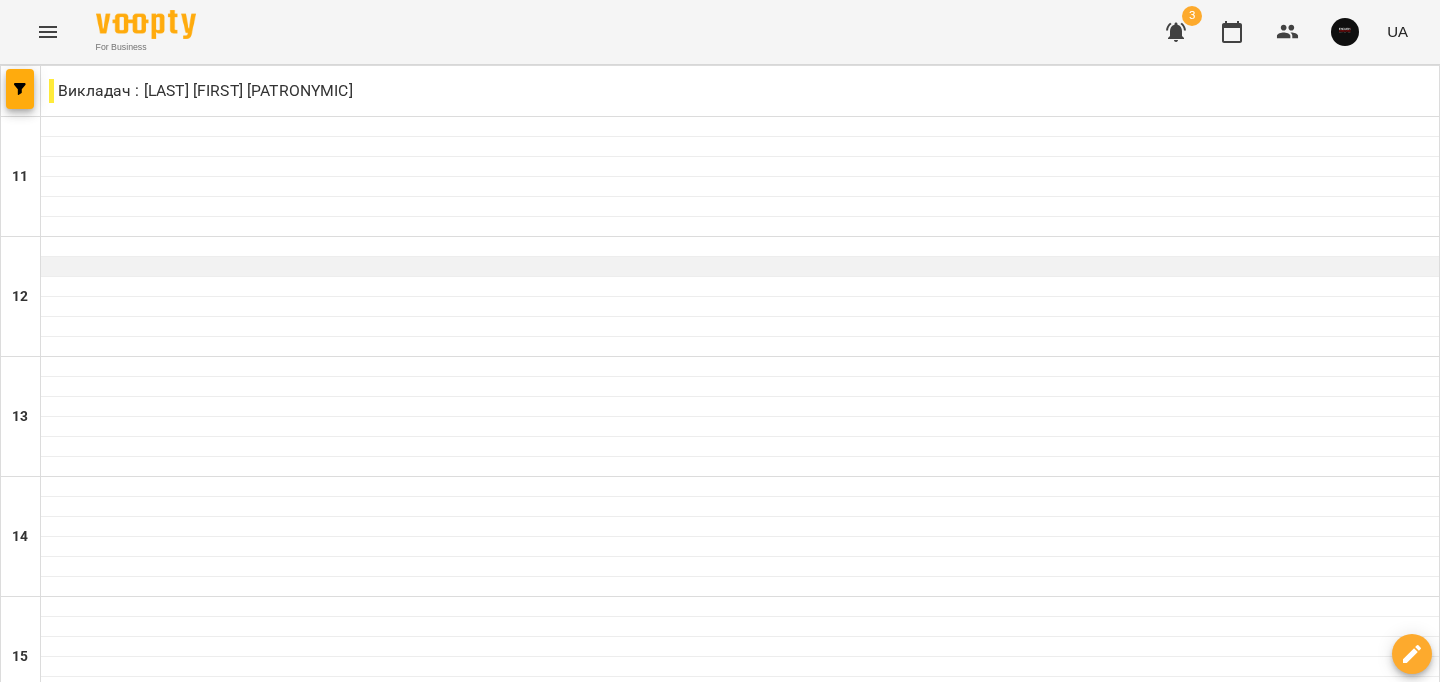 scroll, scrollTop: 1008, scrollLeft: 0, axis: vertical 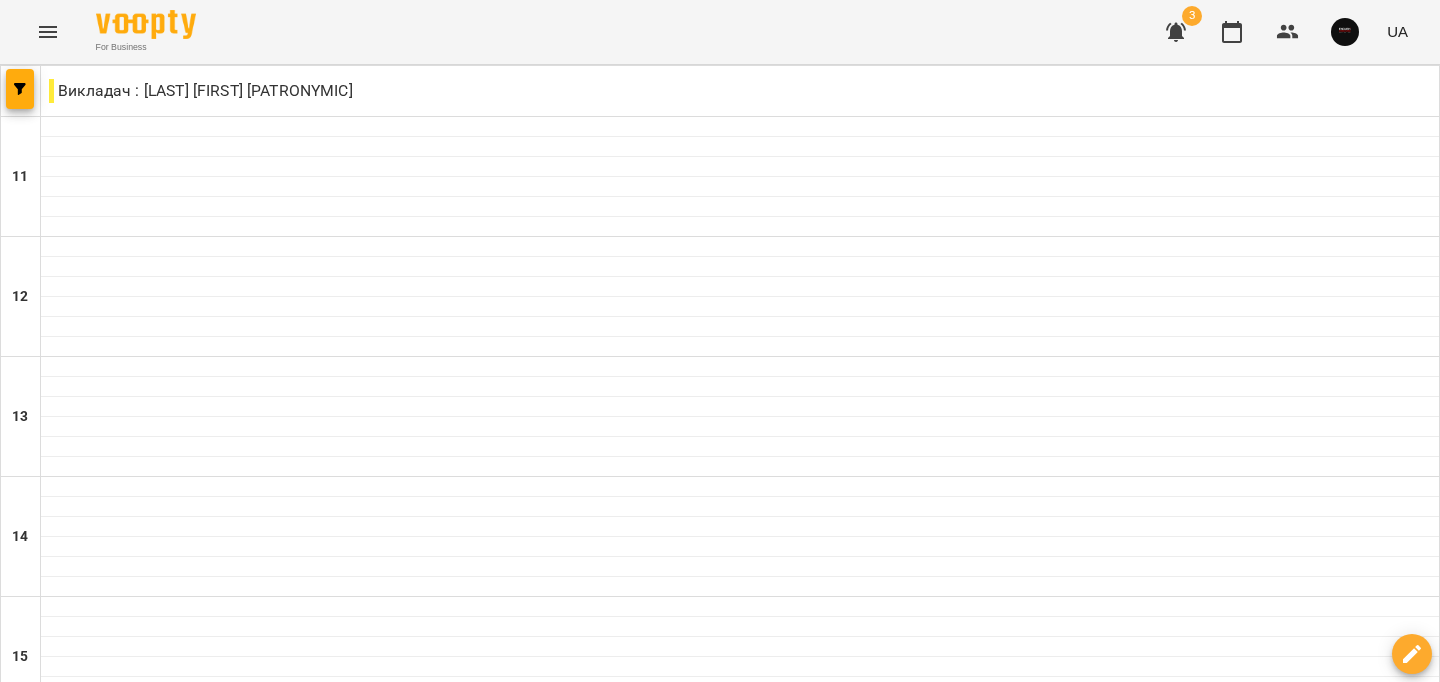 click on "ср" at bounding box center [612, 1583] 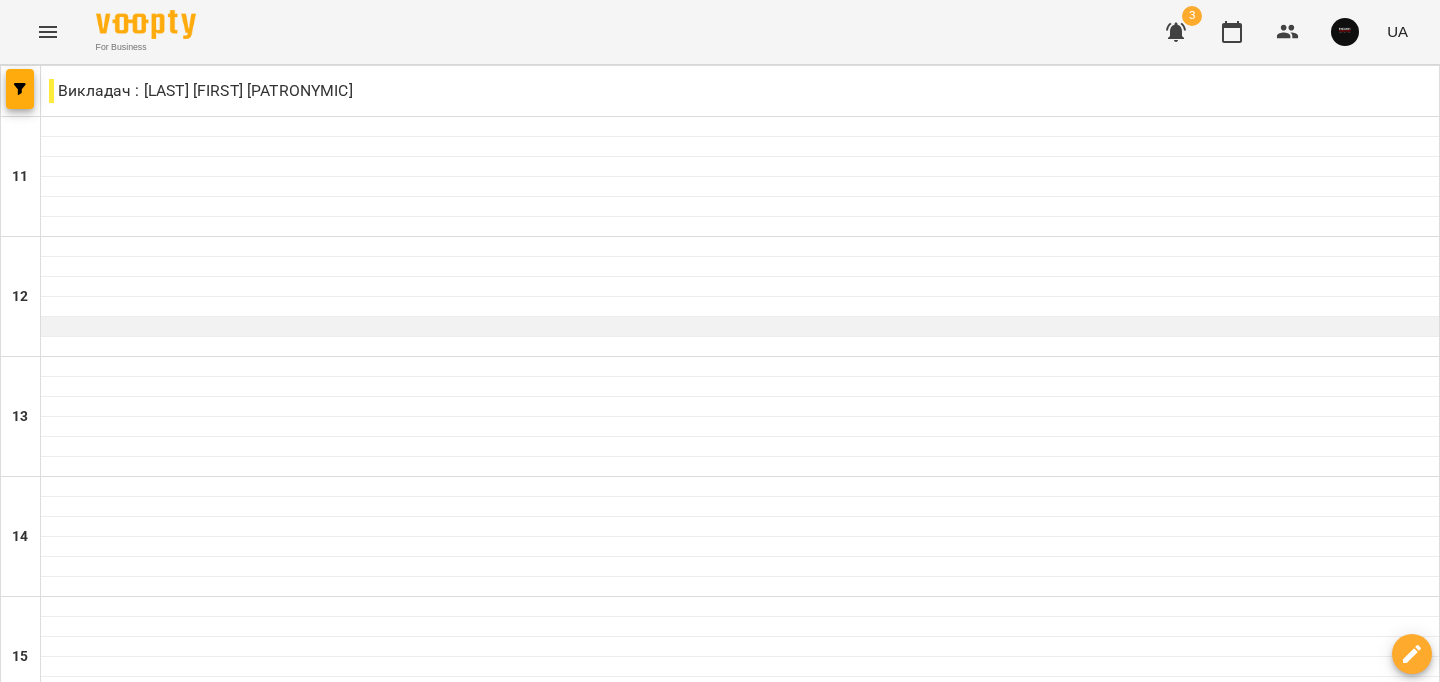 scroll, scrollTop: 1008, scrollLeft: 0, axis: vertical 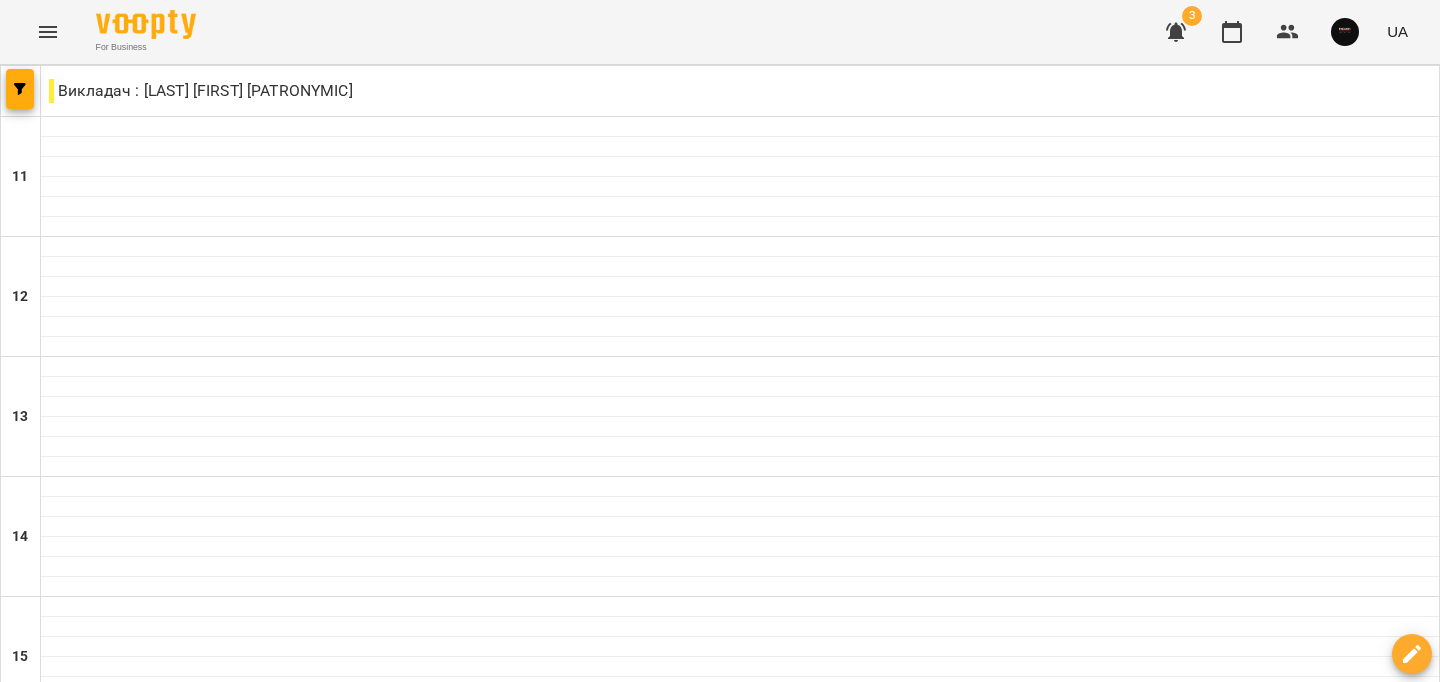click on "чт 07 серп" at bounding box center (808, 1589) 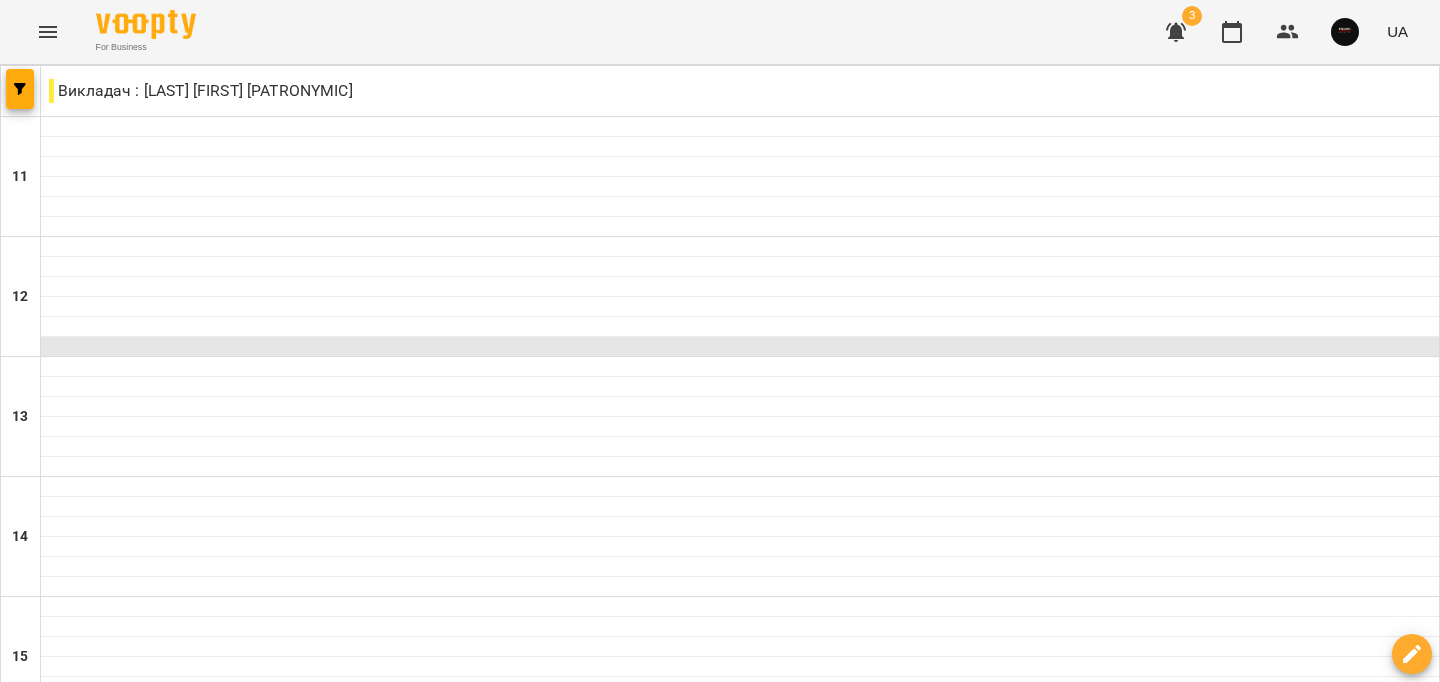 scroll, scrollTop: 1008, scrollLeft: 0, axis: vertical 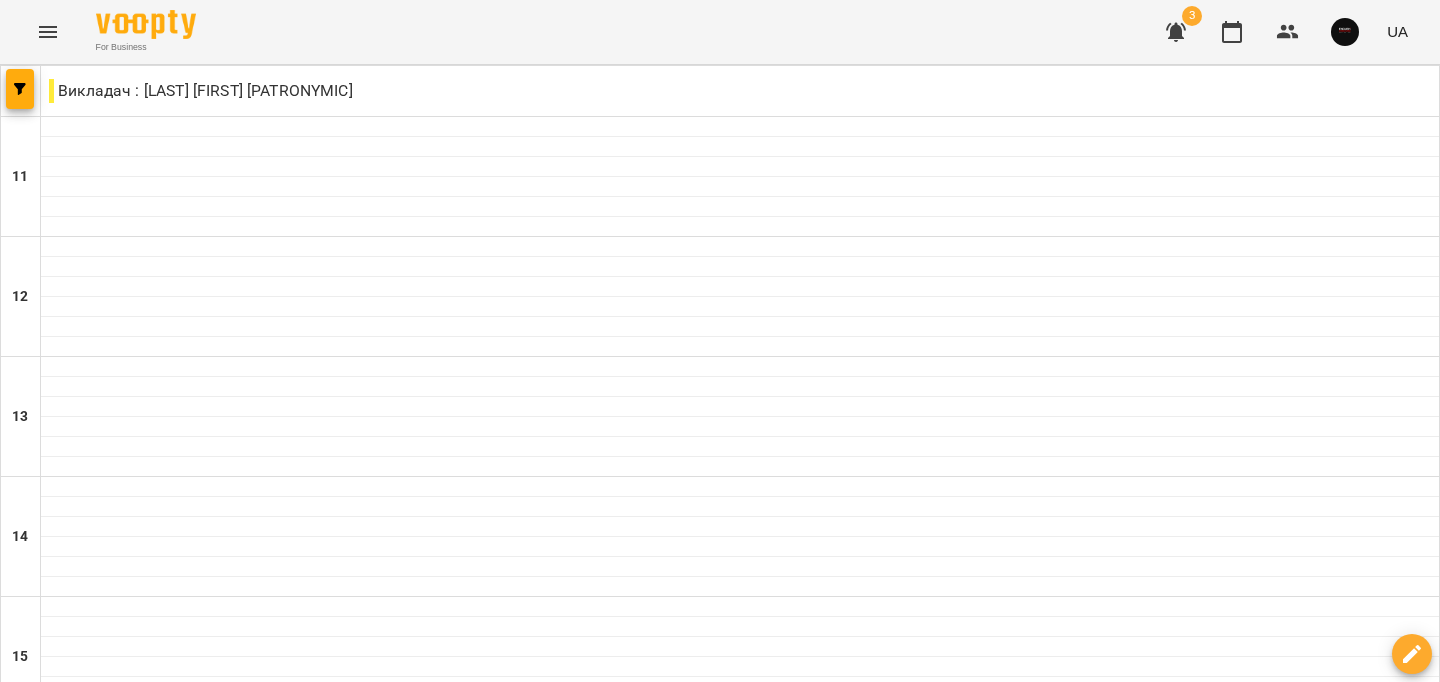 click on "08 серп" at bounding box center [1005, 1602] 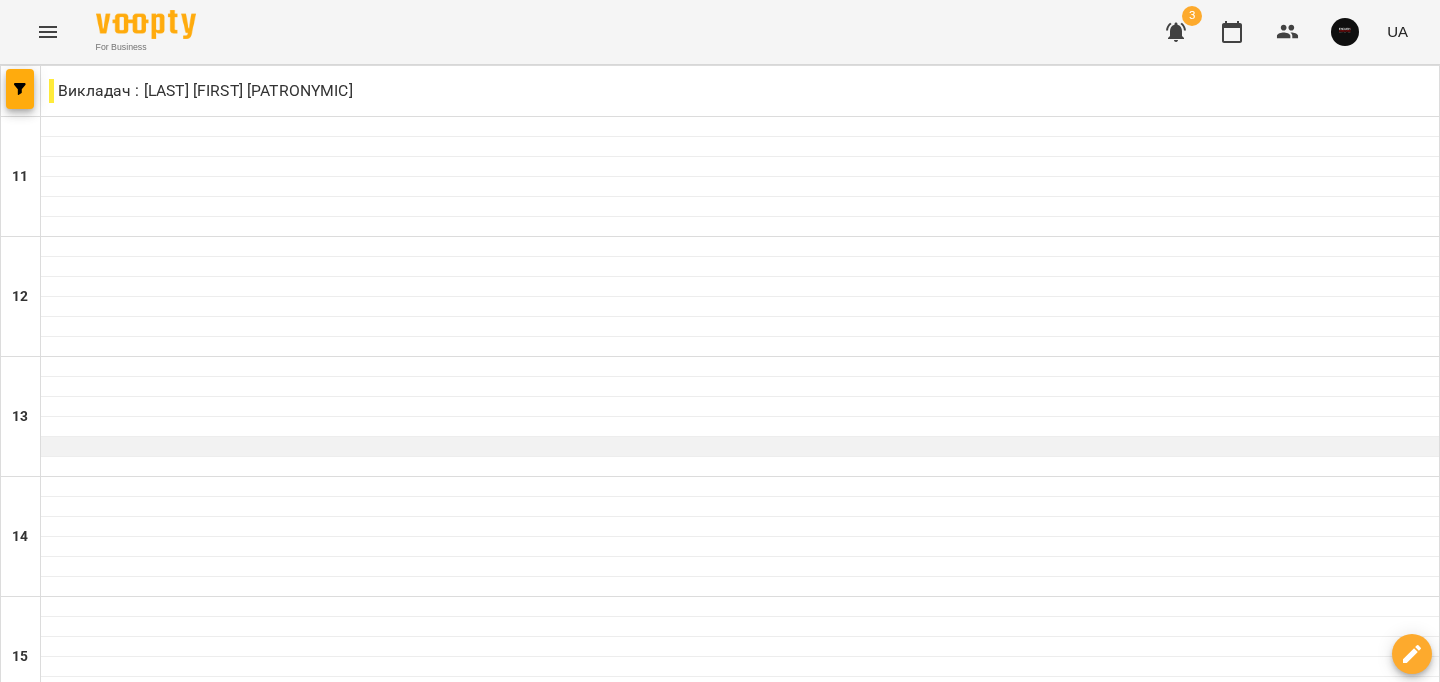 scroll, scrollTop: 1008, scrollLeft: 0, axis: vertical 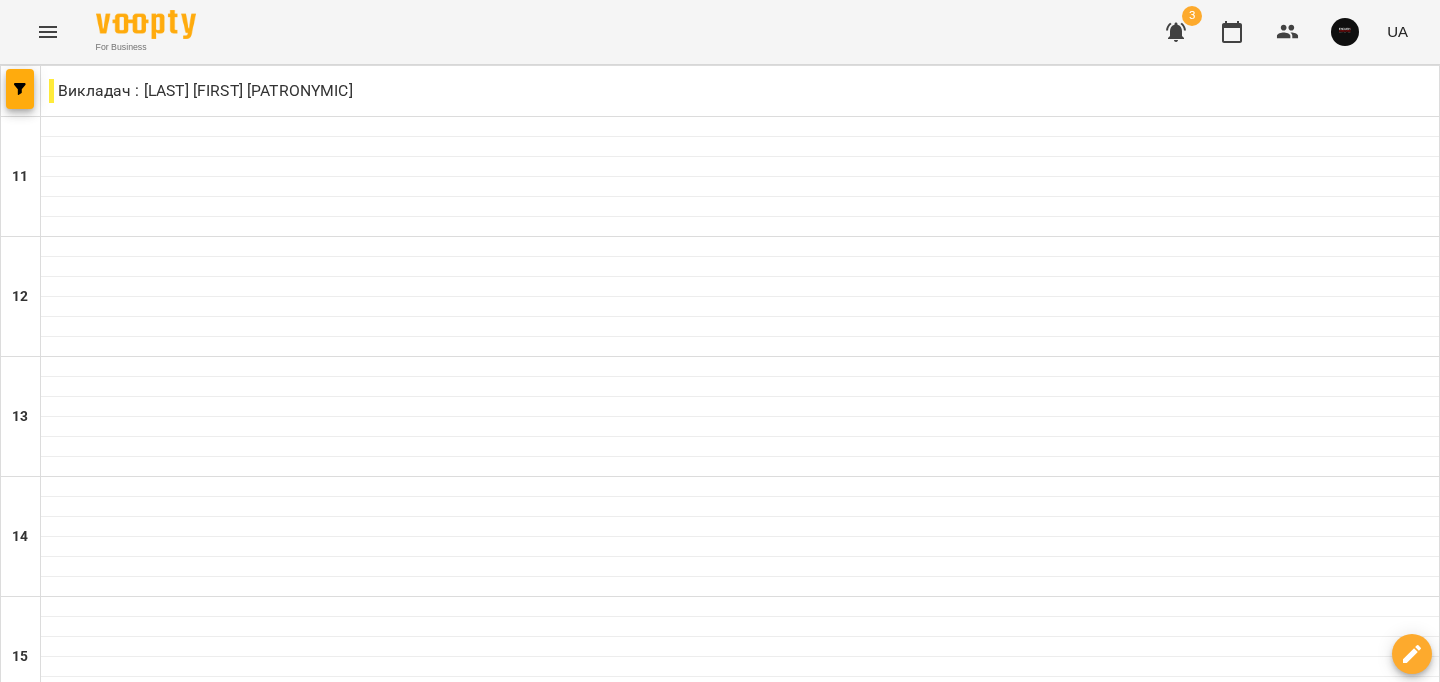 click on "сб" at bounding box center (1201, 1583) 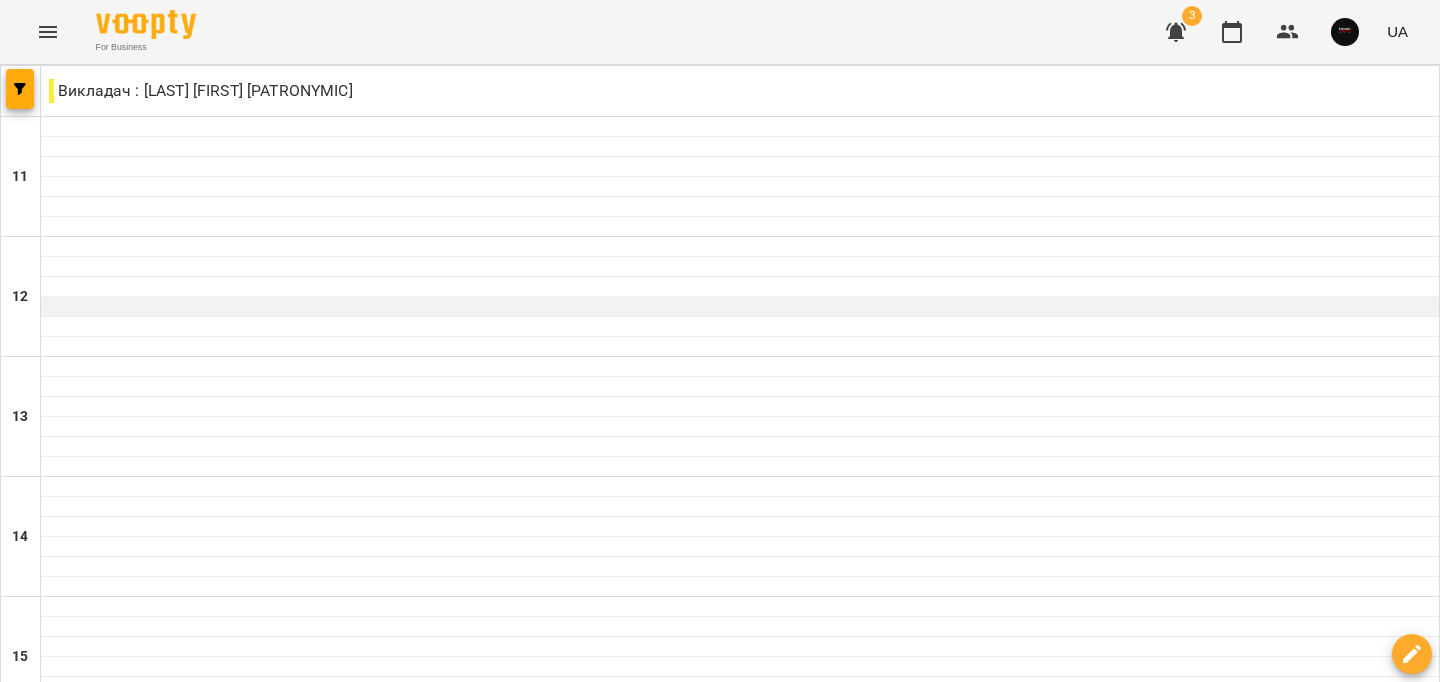 scroll, scrollTop: 1008, scrollLeft: 0, axis: vertical 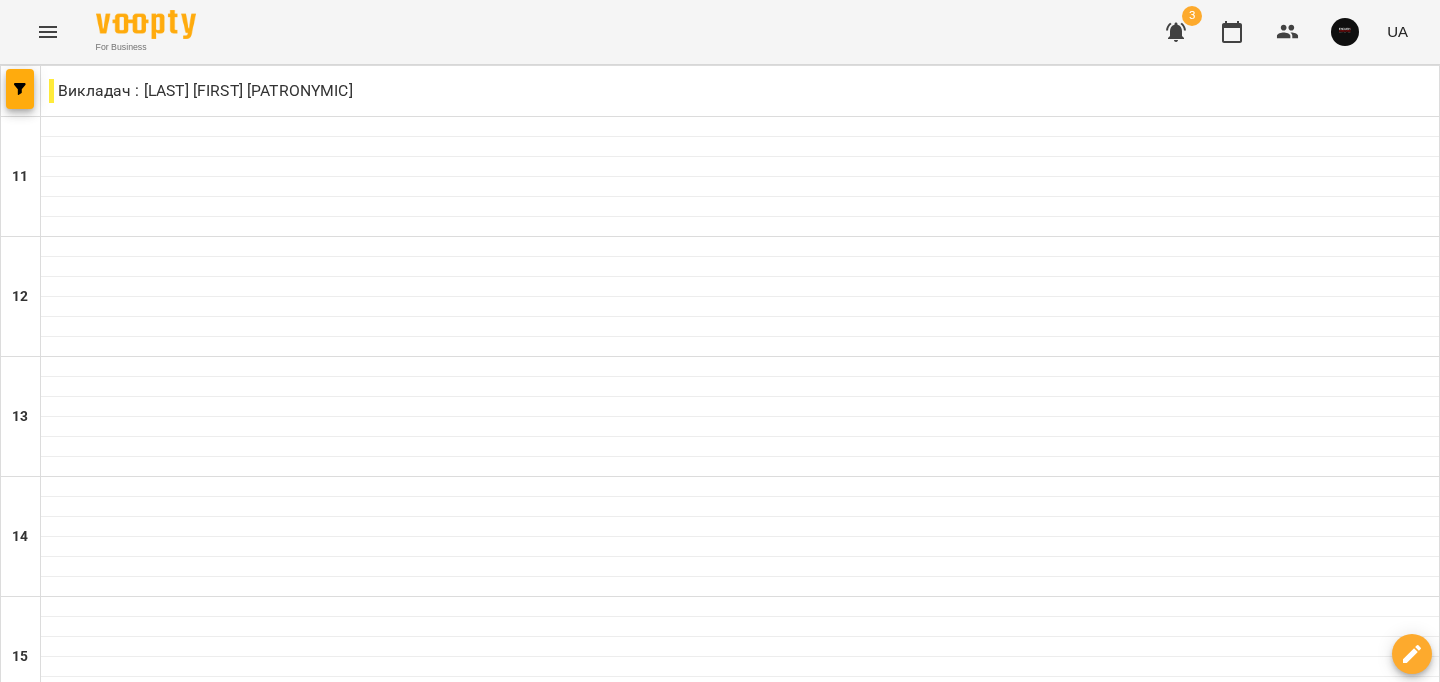 click on "10 серп" at bounding box center [1399, 1602] 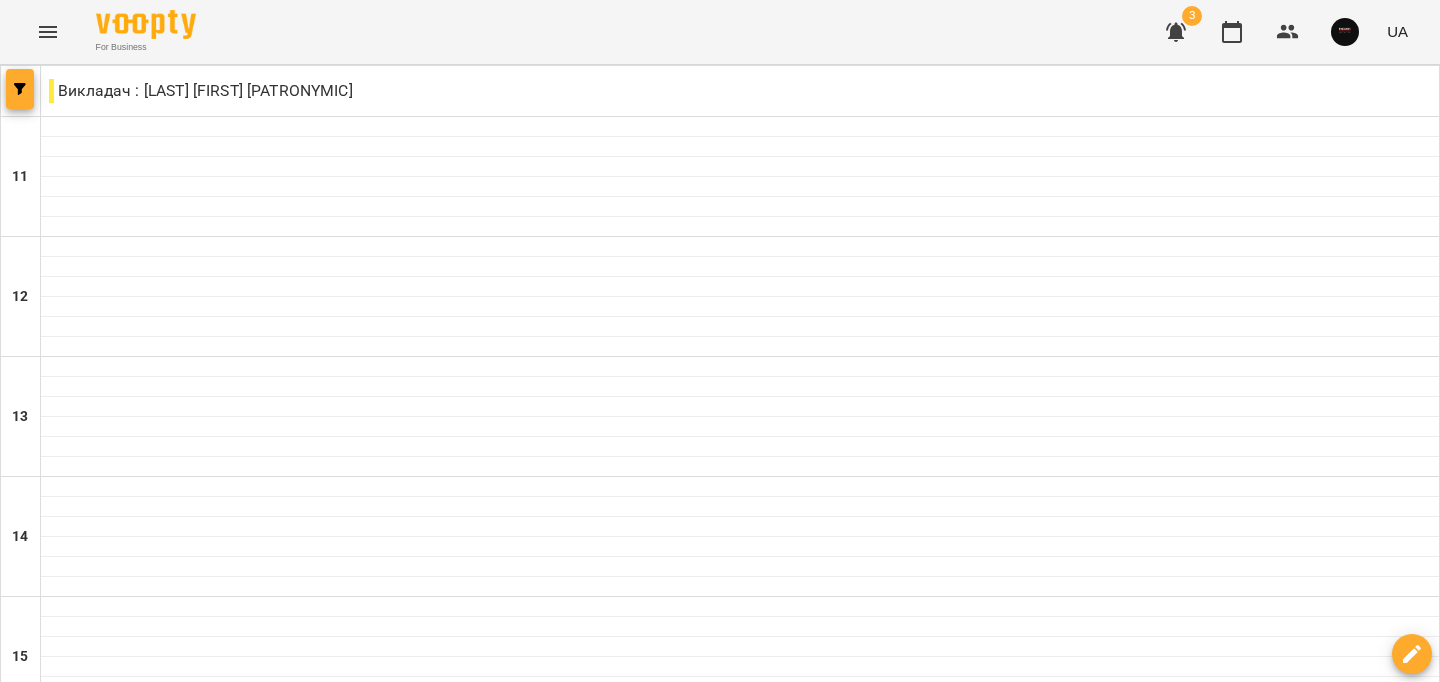 click 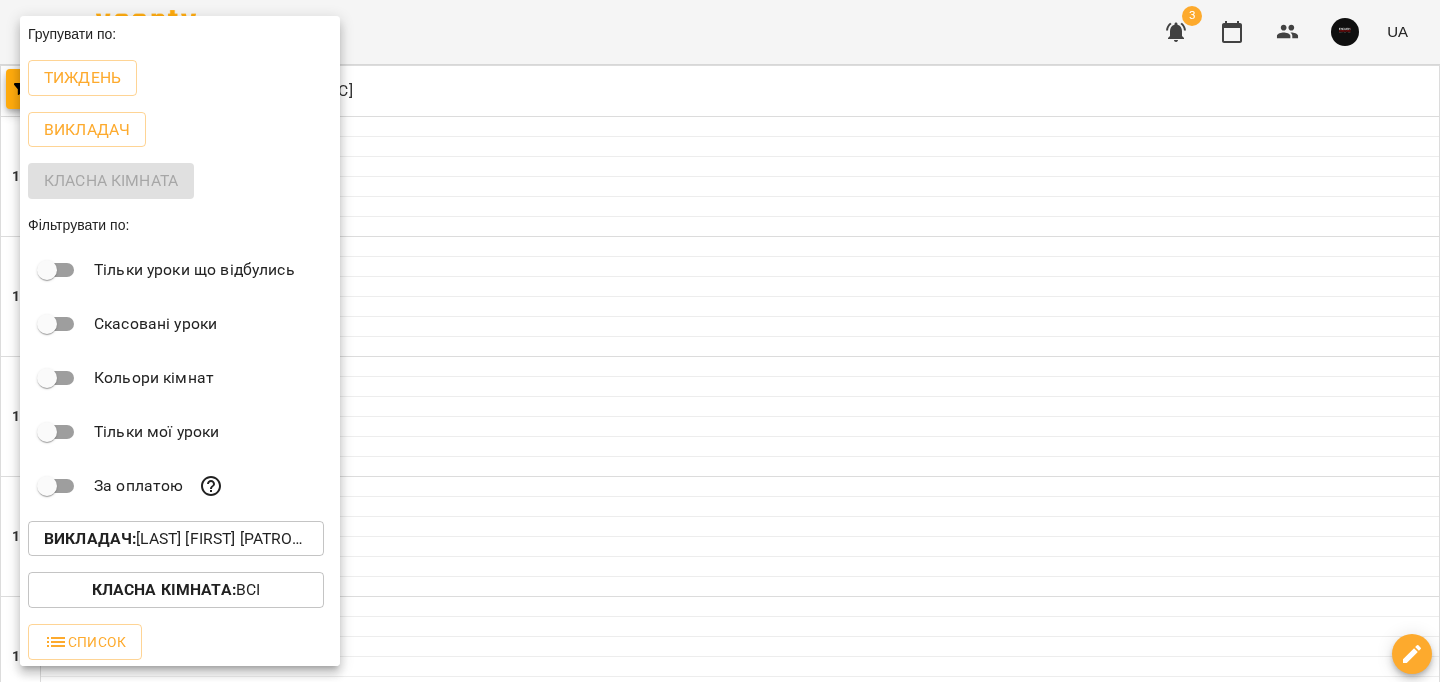 click on "Викладач :" at bounding box center [90, 538] 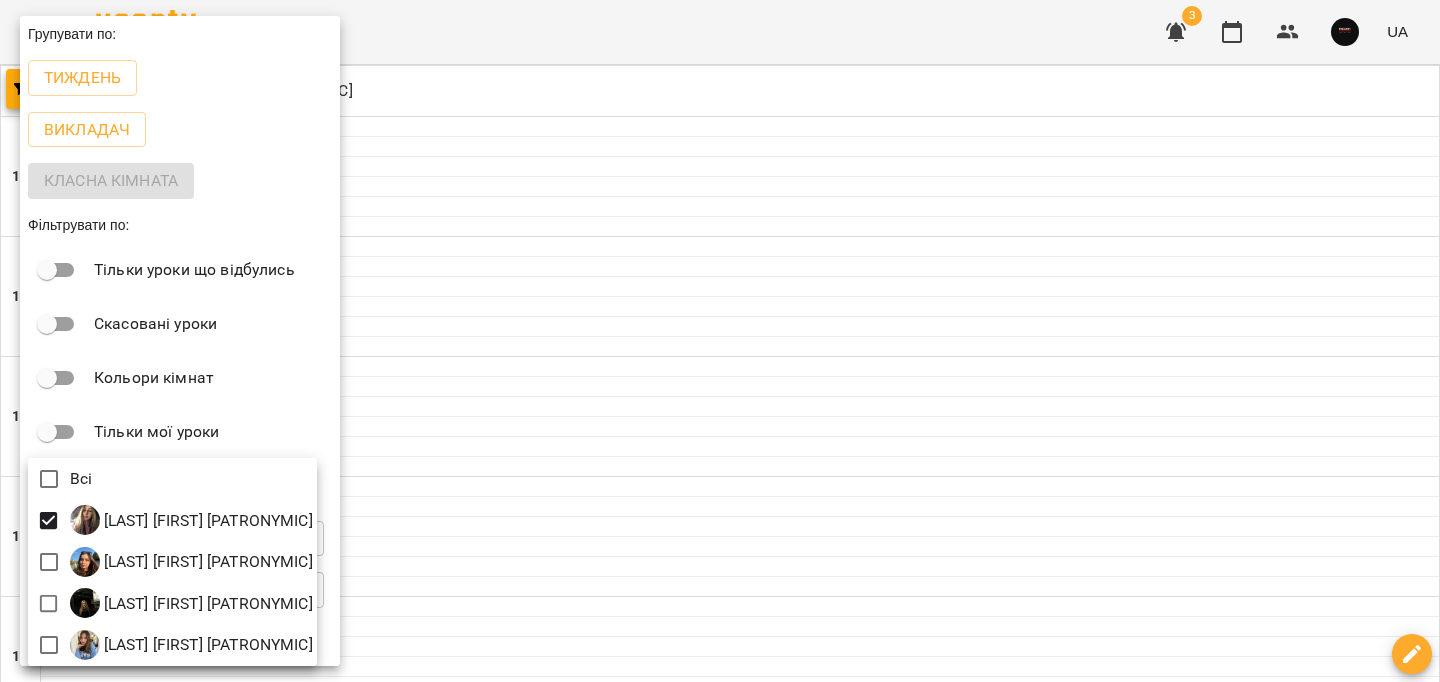 click at bounding box center [720, 341] 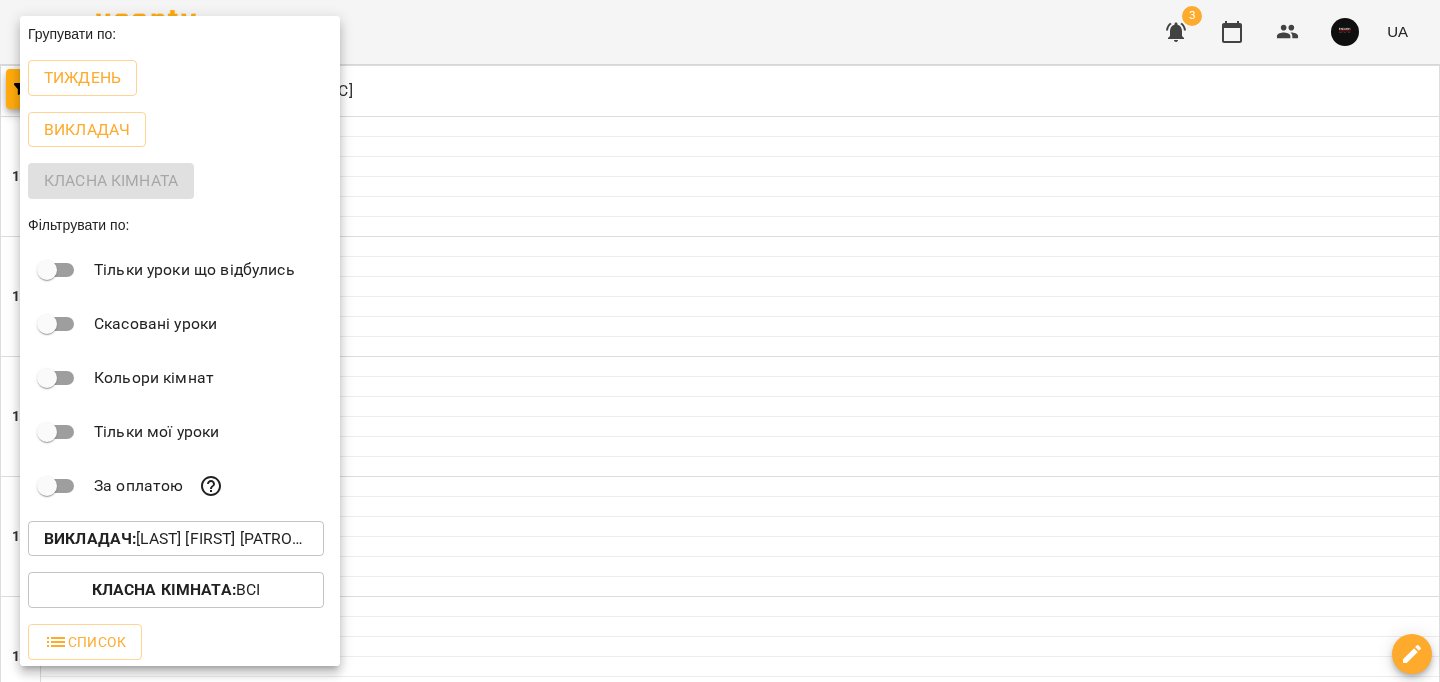 click at bounding box center [720, 341] 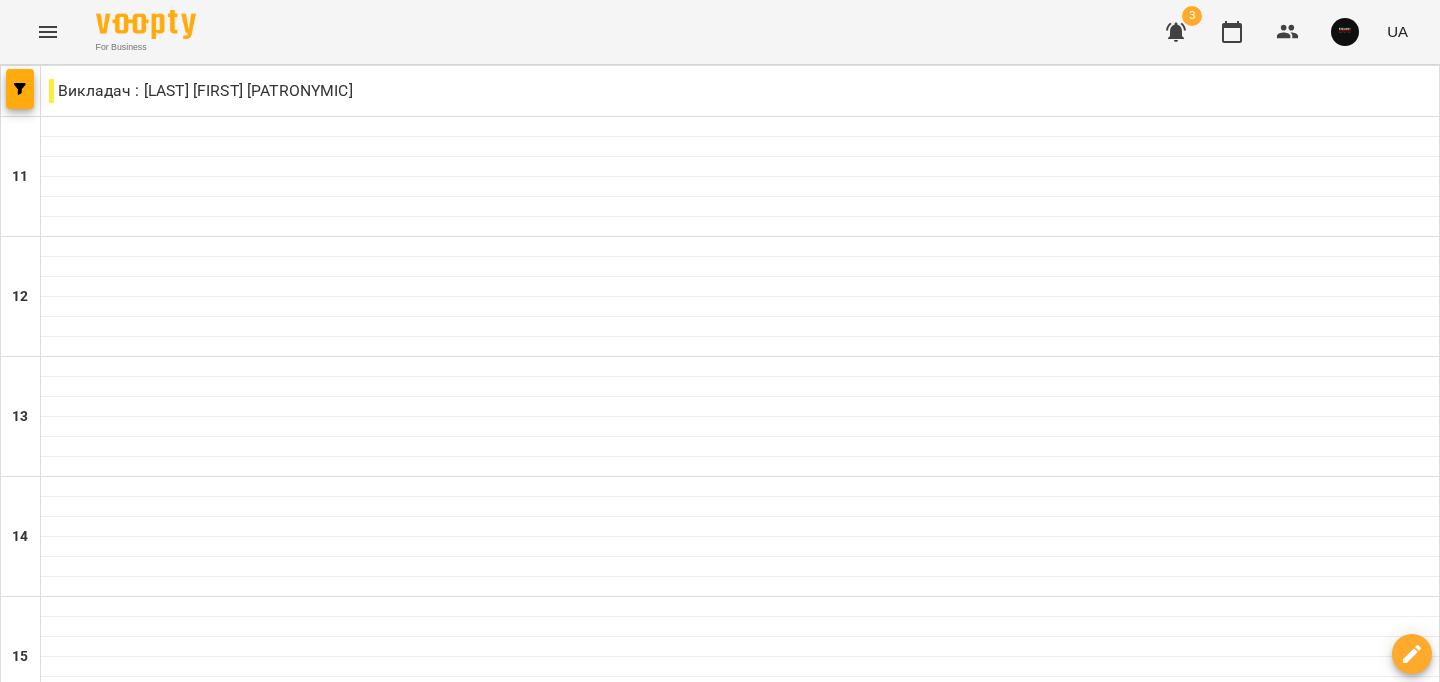 click on "пн" at bounding box center [41, 1583] 